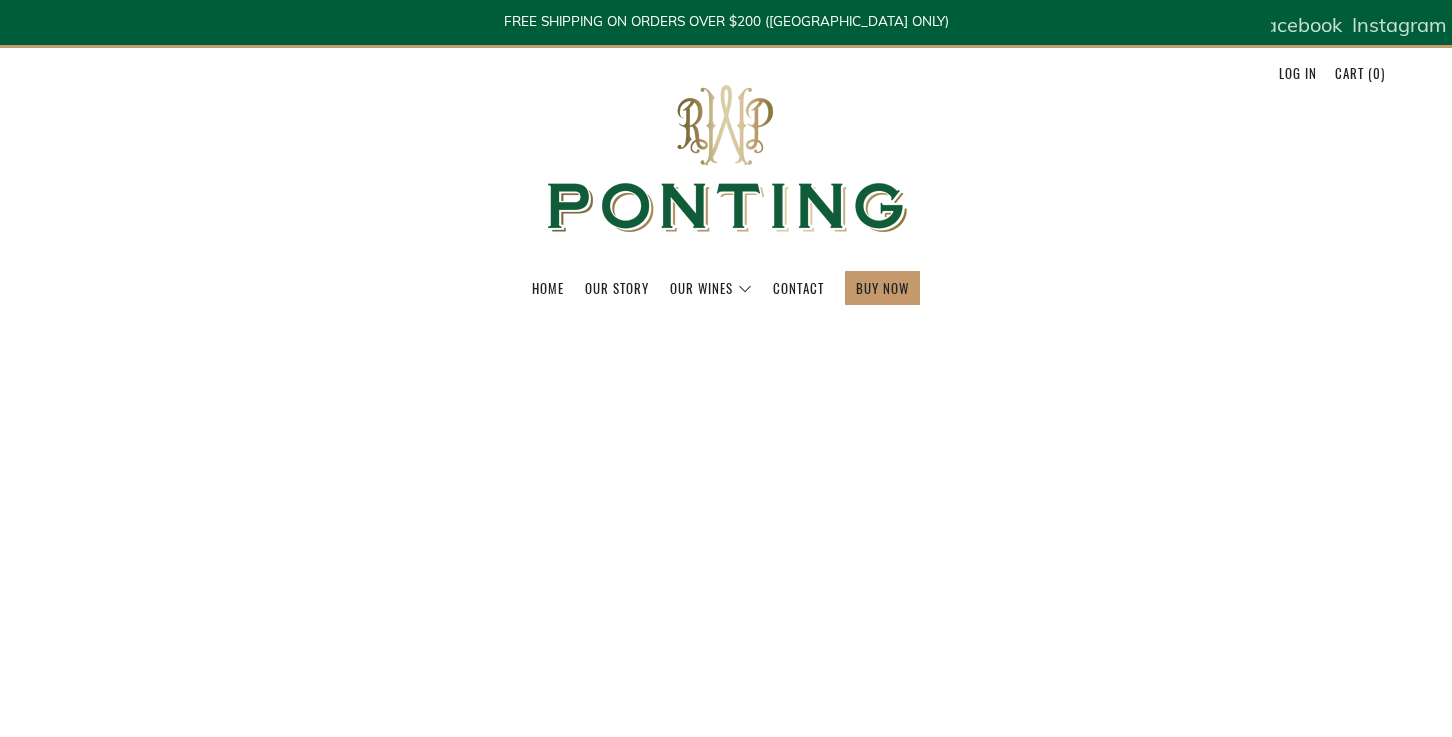 scroll, scrollTop: 0, scrollLeft: 0, axis: both 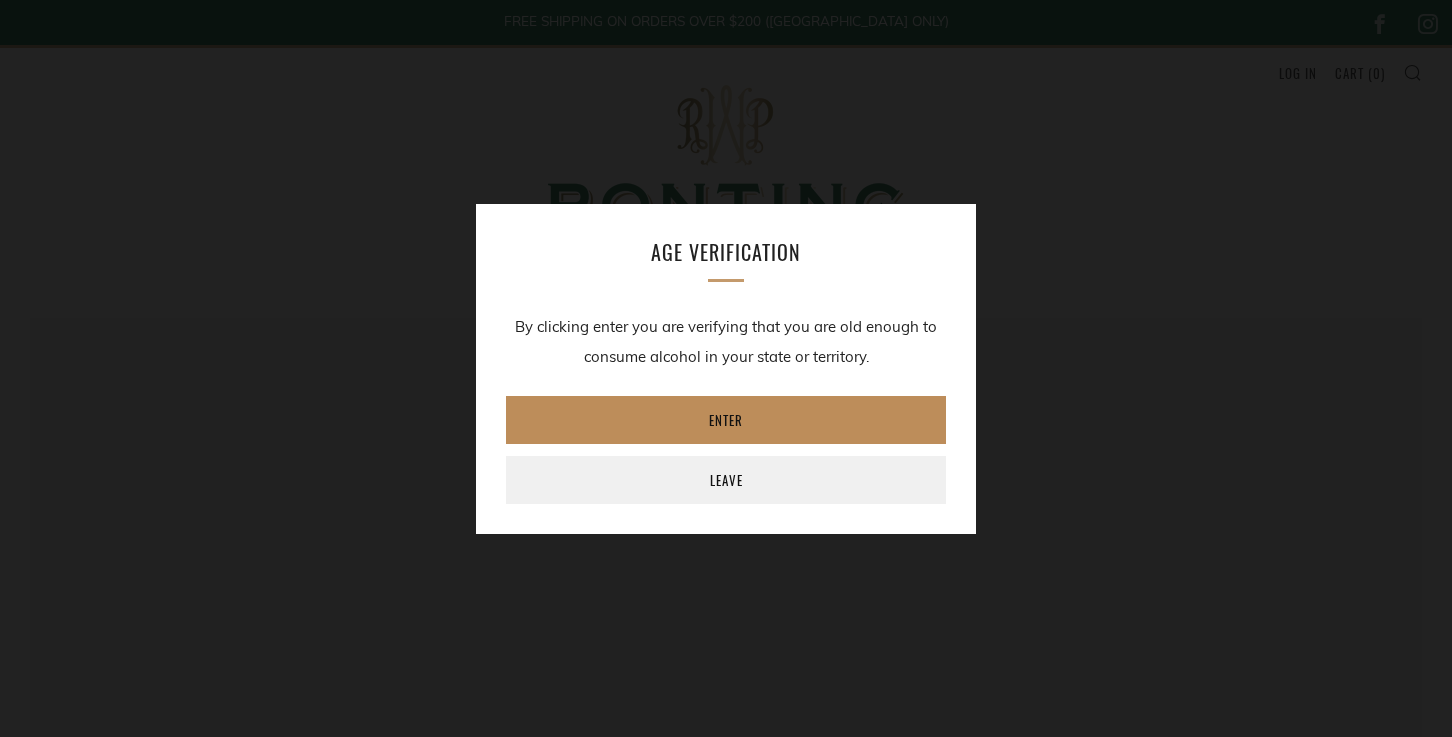 click on "Enter" at bounding box center (726, 420) 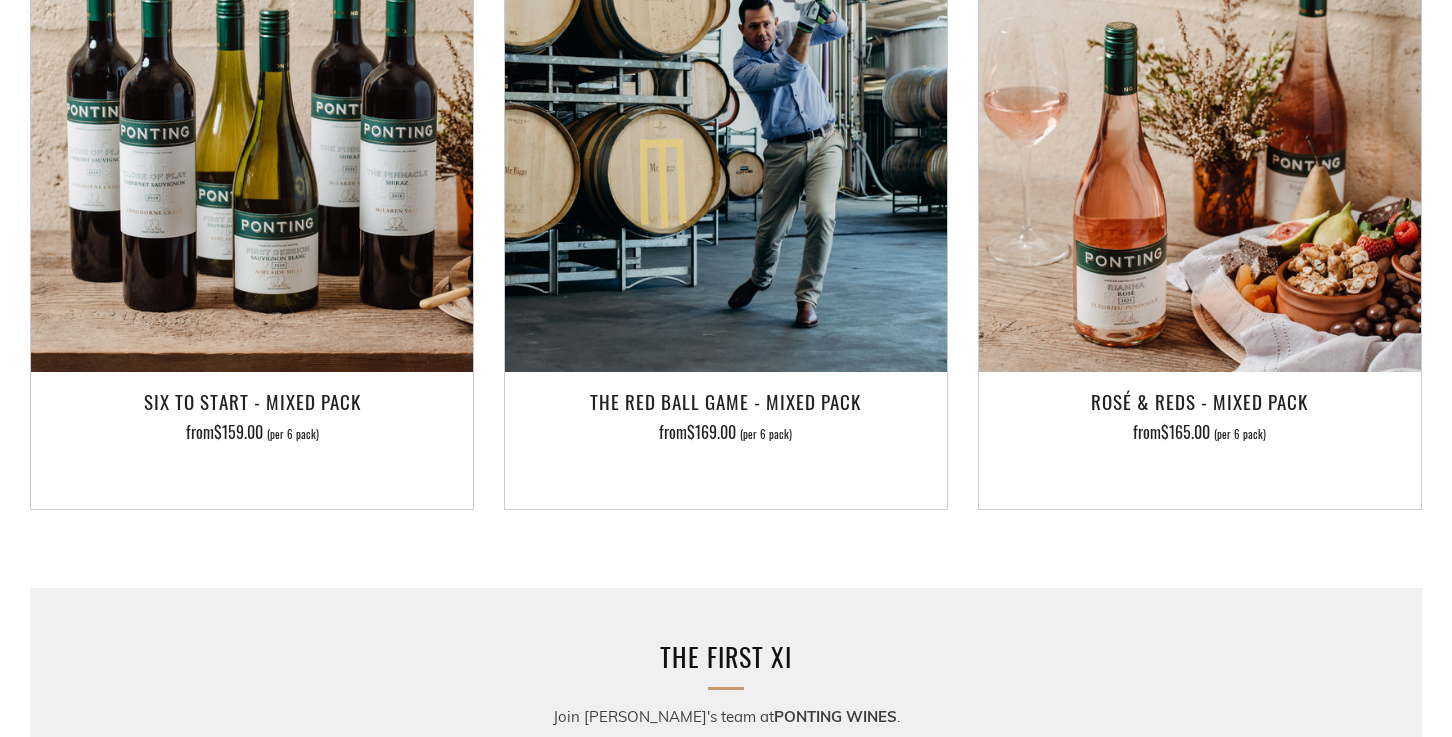 scroll, scrollTop: 2944, scrollLeft: 0, axis: vertical 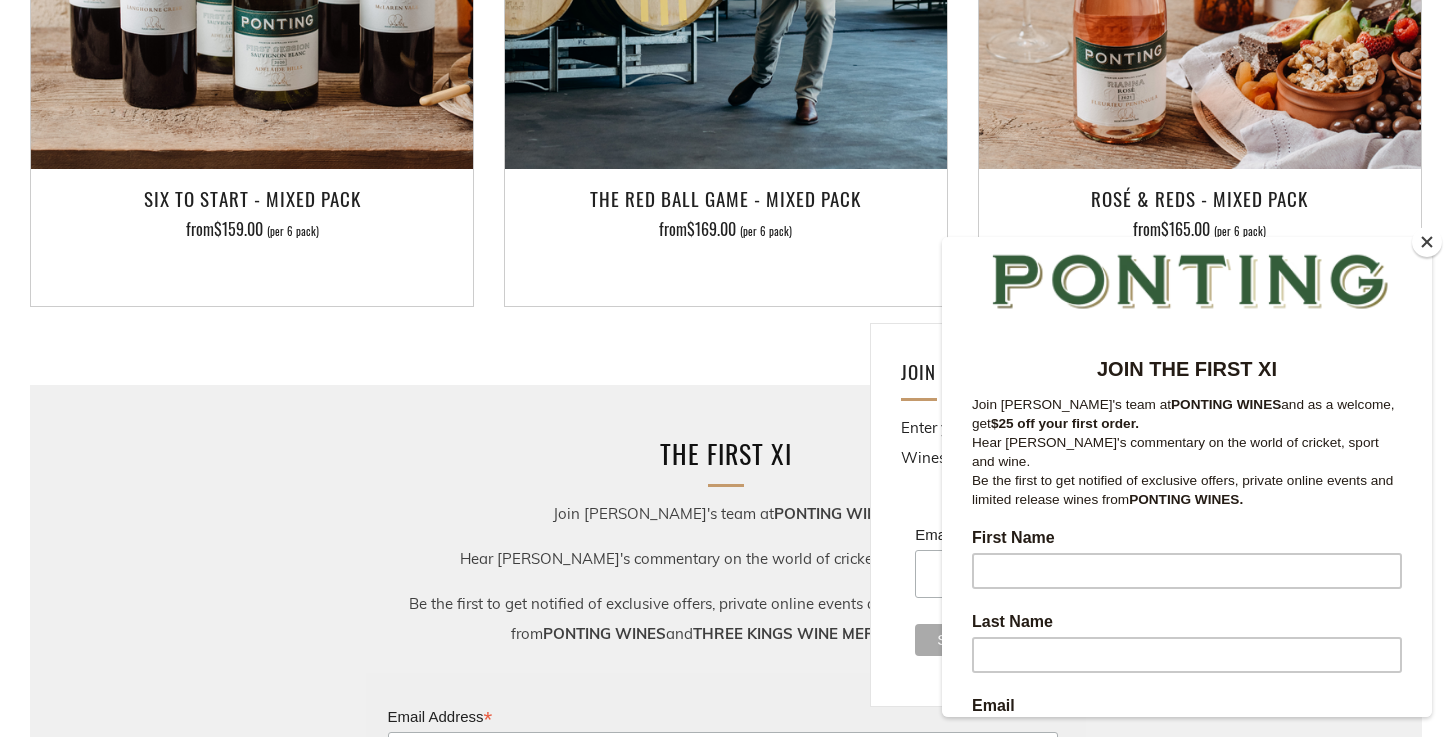 click at bounding box center [1187, 225] 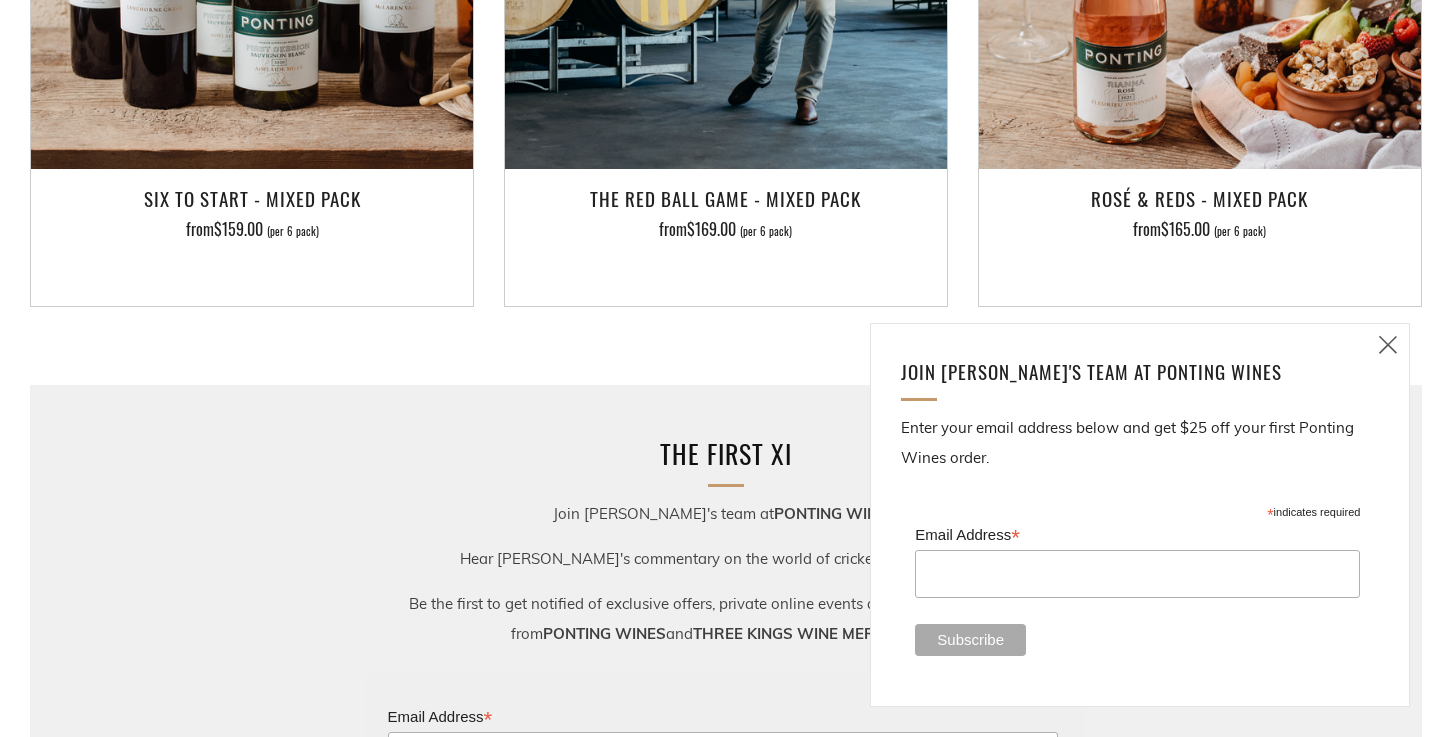 click at bounding box center [1388, 344] 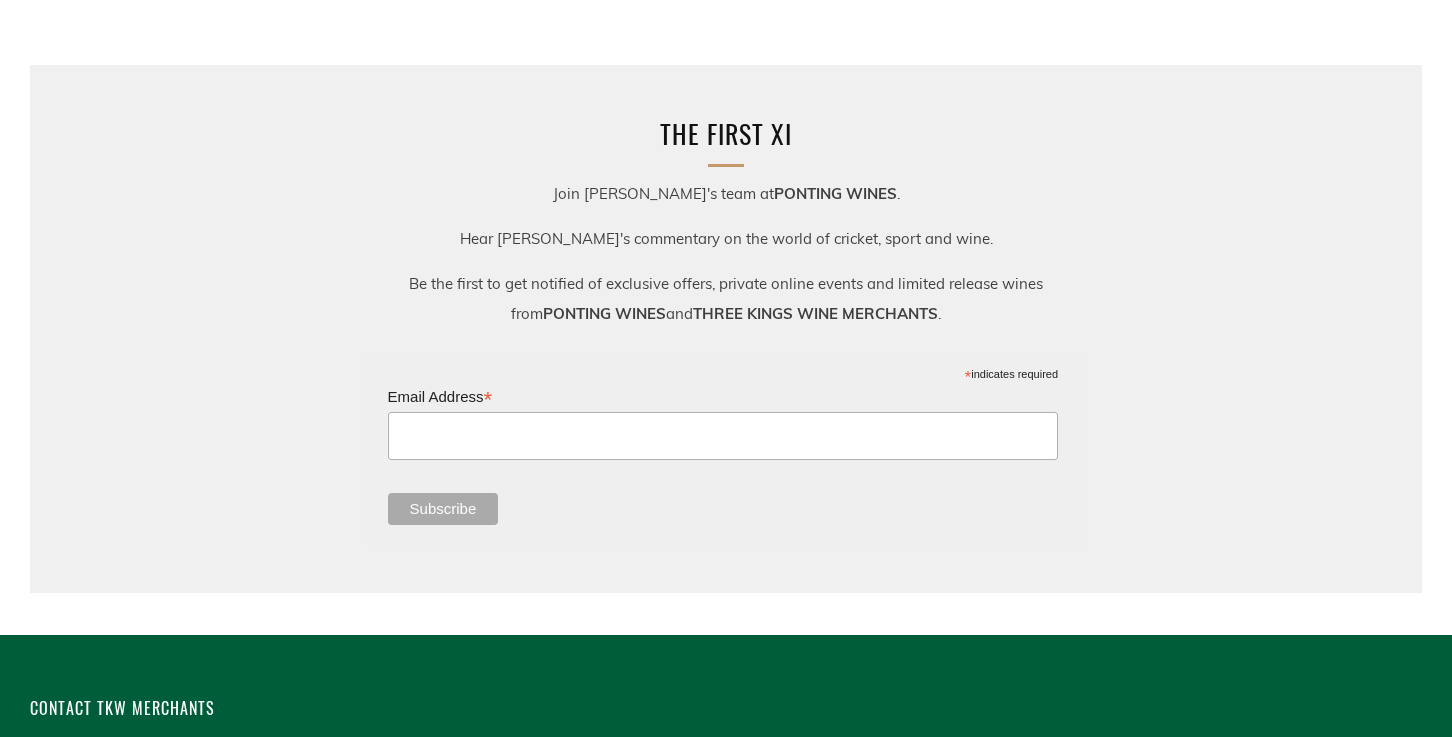 scroll, scrollTop: 3525, scrollLeft: 0, axis: vertical 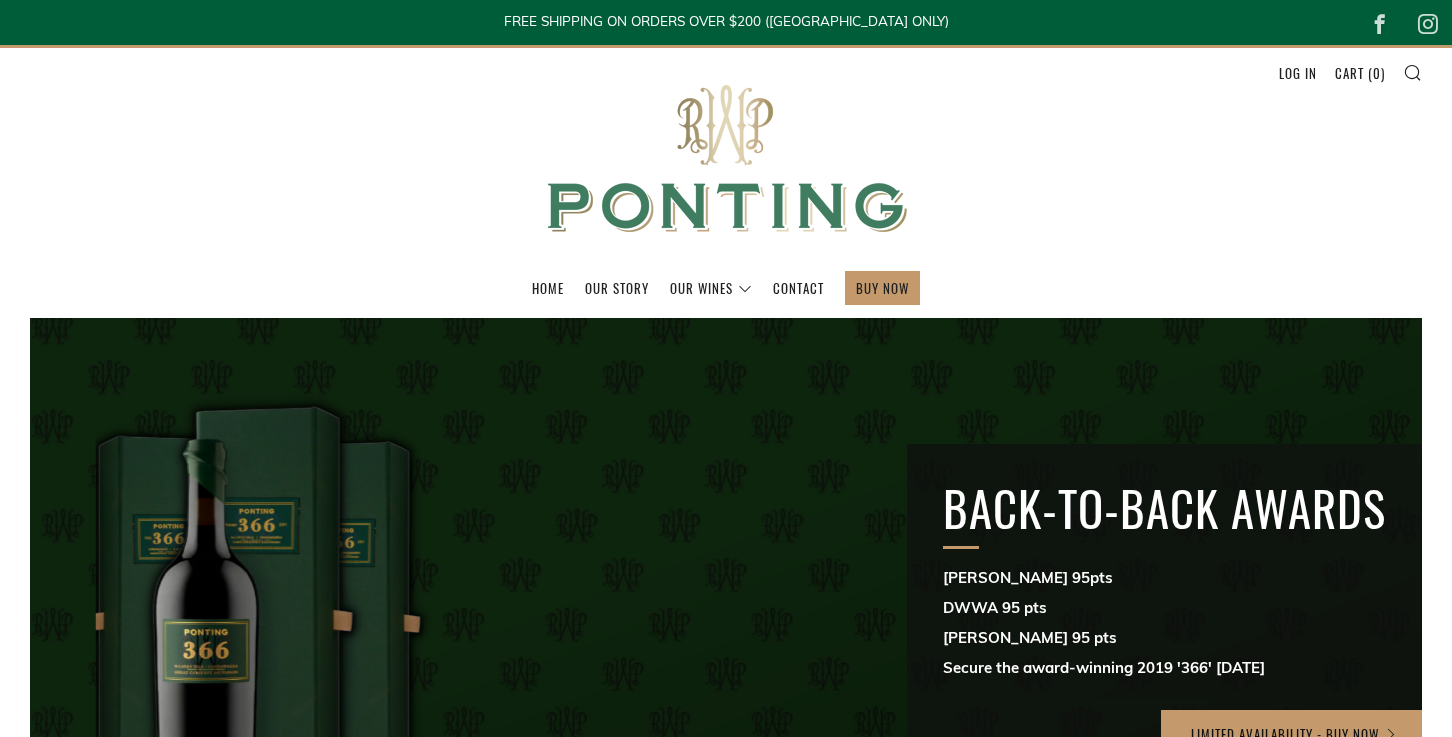 click at bounding box center [726, 159] 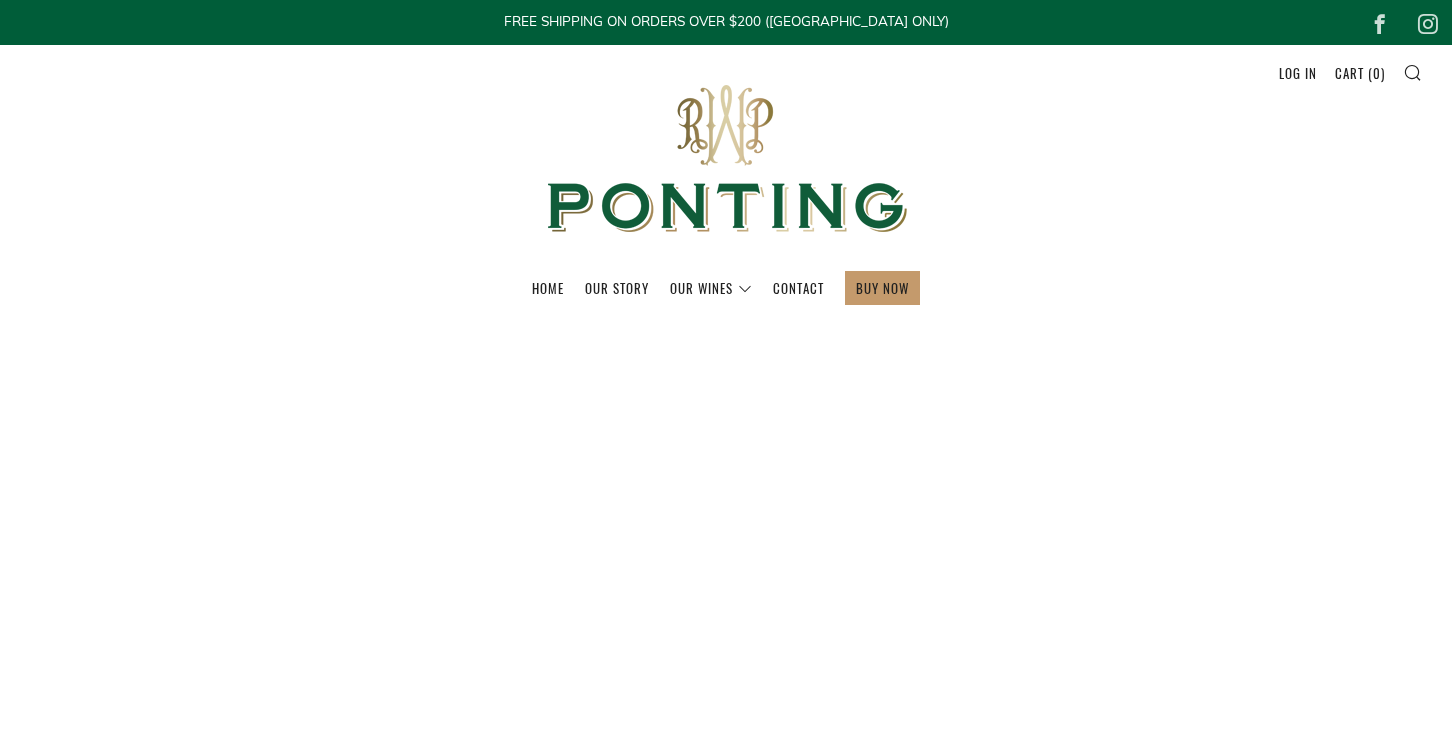 scroll, scrollTop: 0, scrollLeft: 0, axis: both 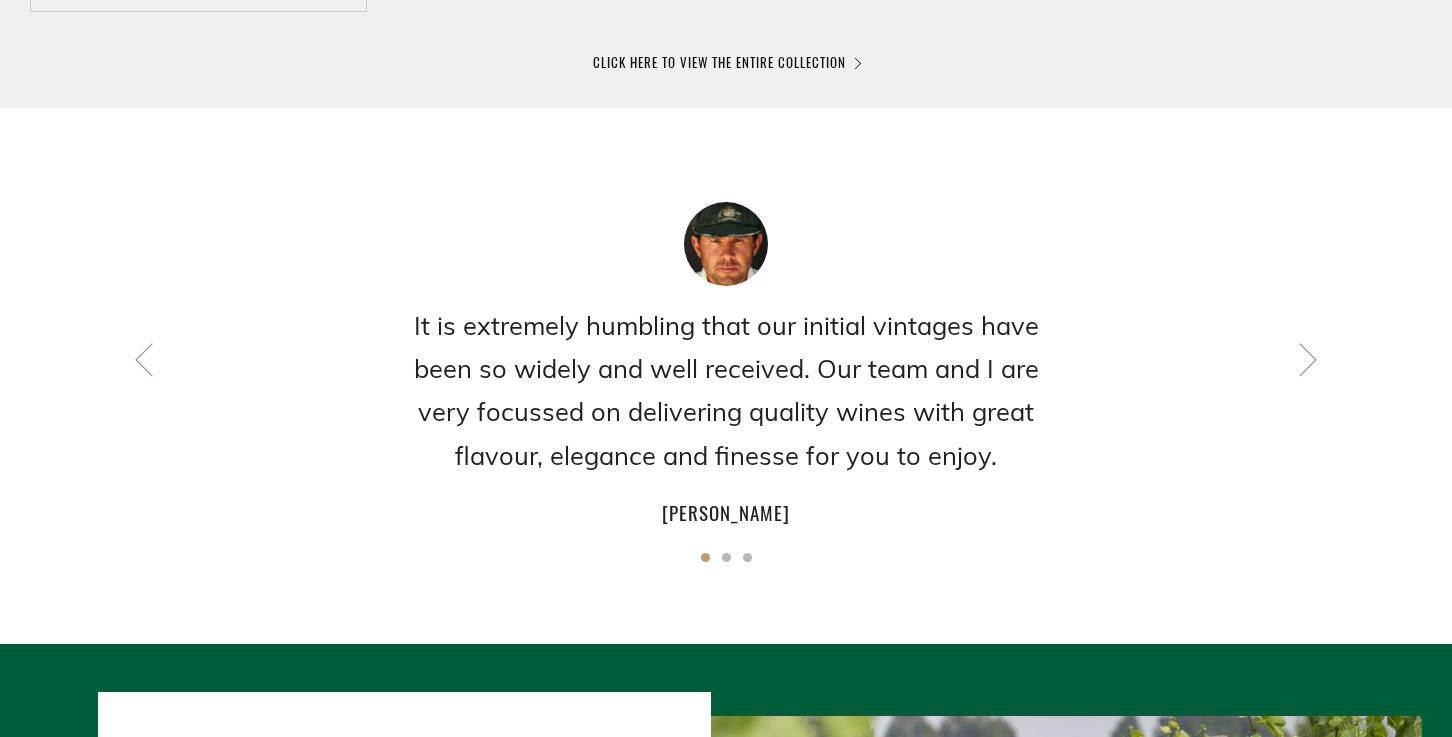 click on "It is extremely humbling that our initial vintages have been so widely and well received.  Our team and I are very focussed on delivering quality wines with great flavour, elegance and finesse for you to enjoy.
Ricky Ponting" at bounding box center (726, 366) 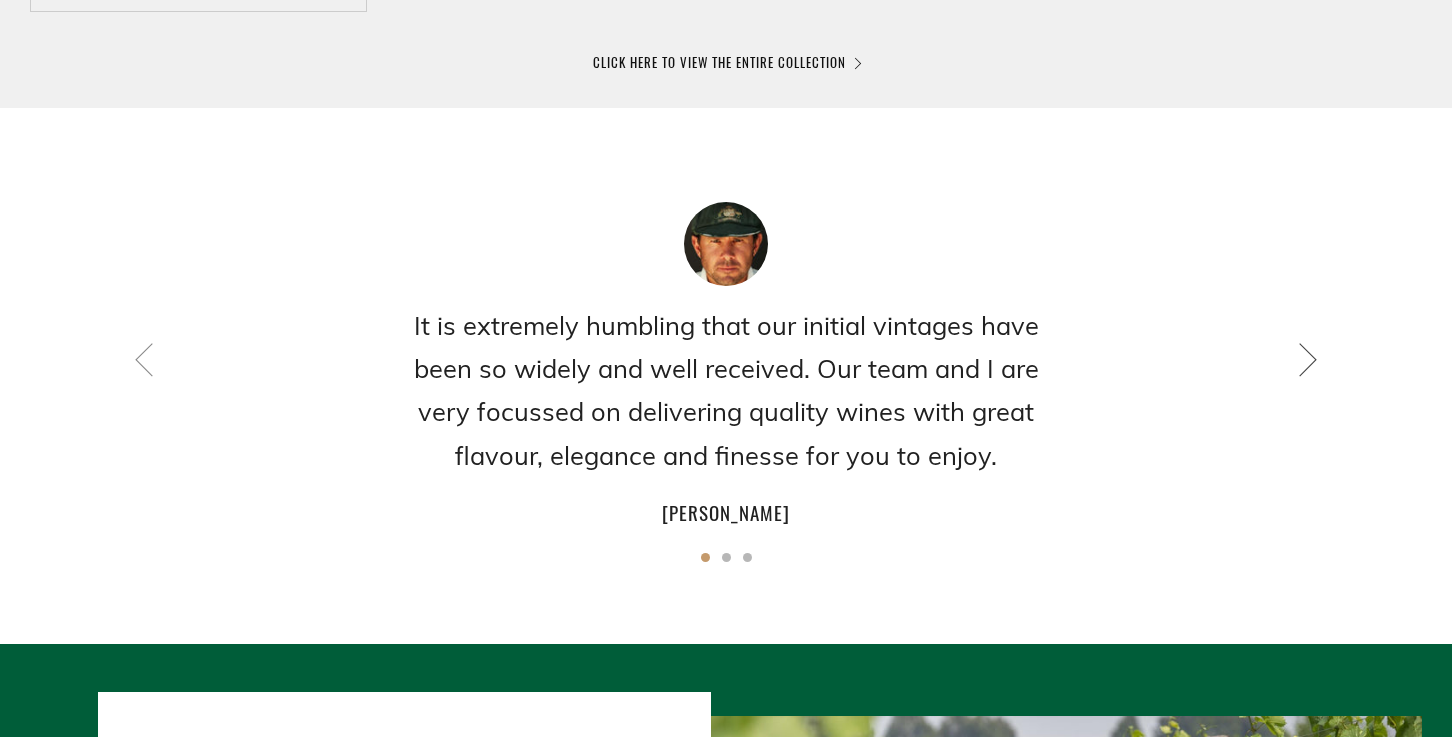 click at bounding box center [1308, 359] 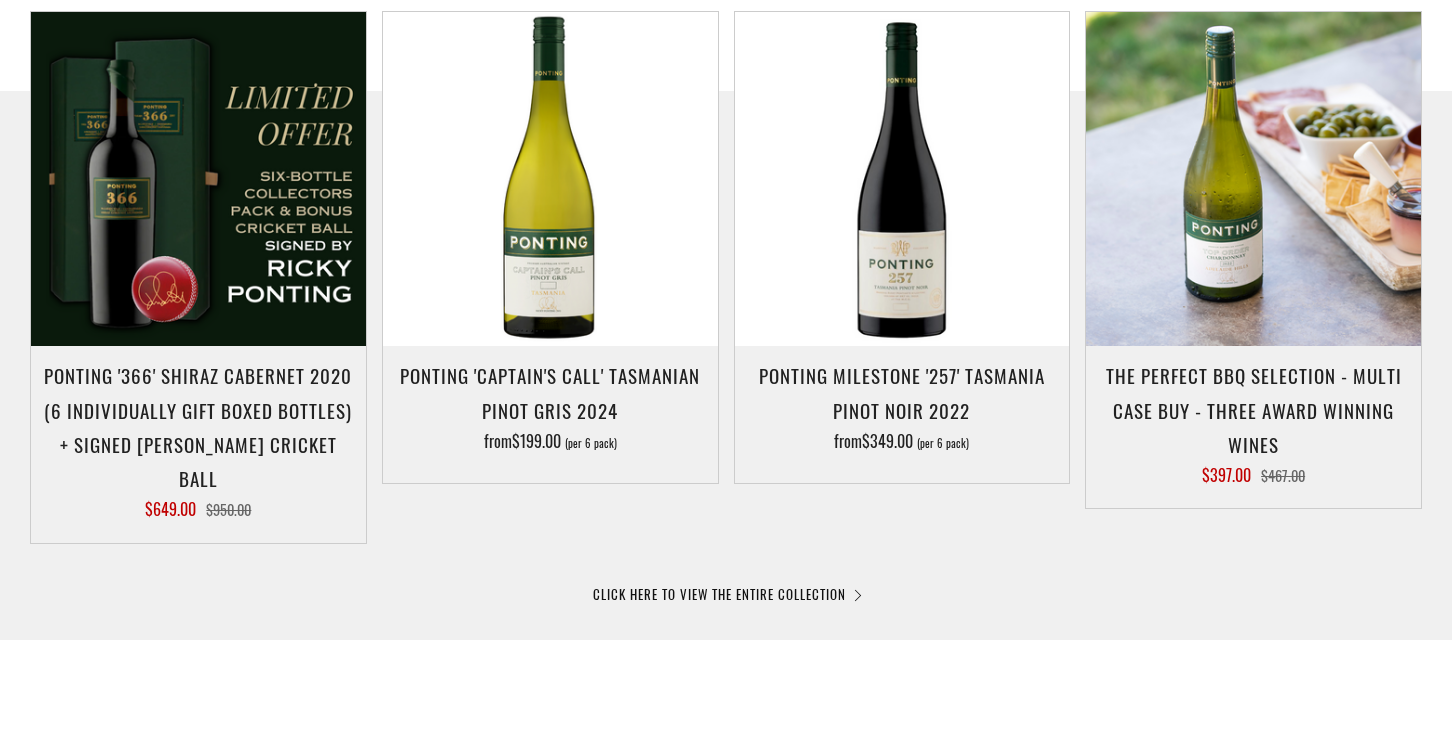 scroll, scrollTop: 0, scrollLeft: 0, axis: both 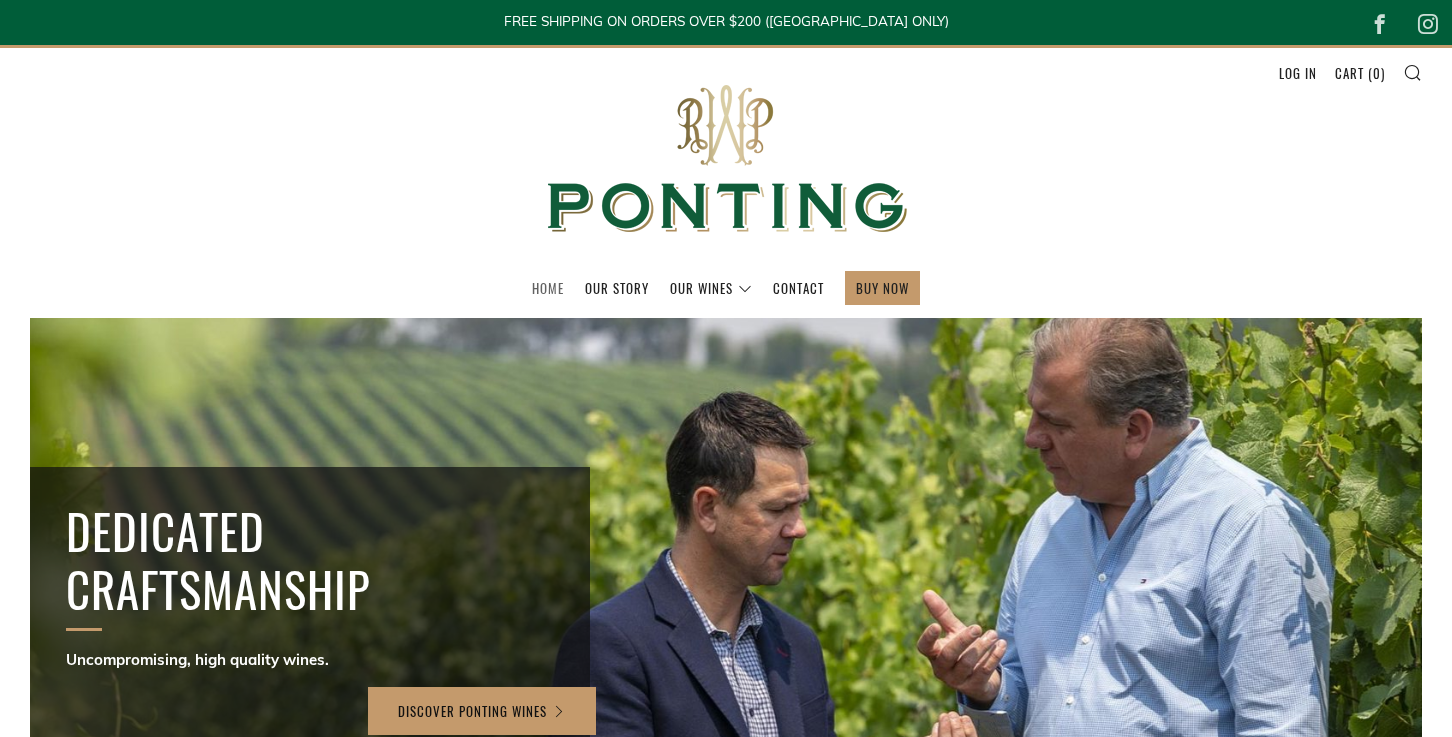 click on "Home" at bounding box center [548, 288] 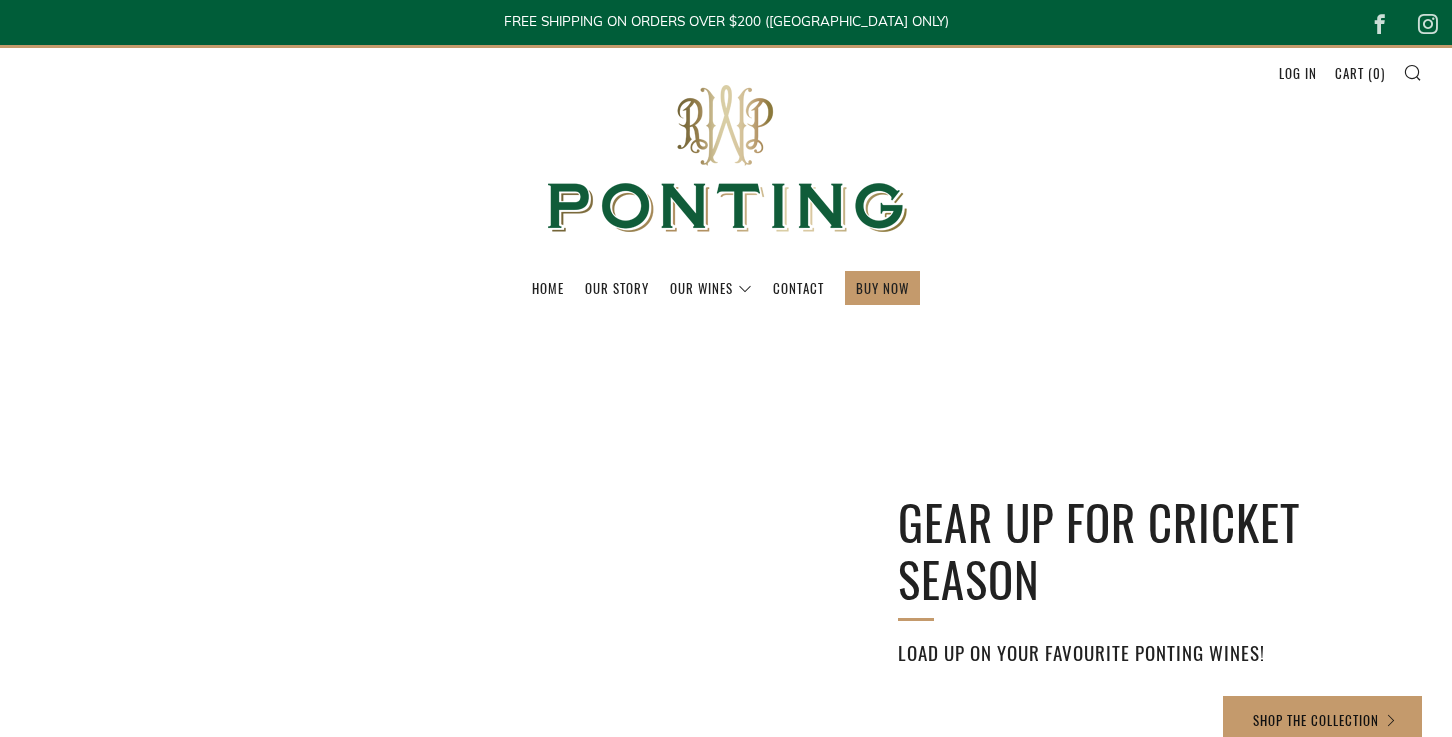 scroll, scrollTop: 0, scrollLeft: 0, axis: both 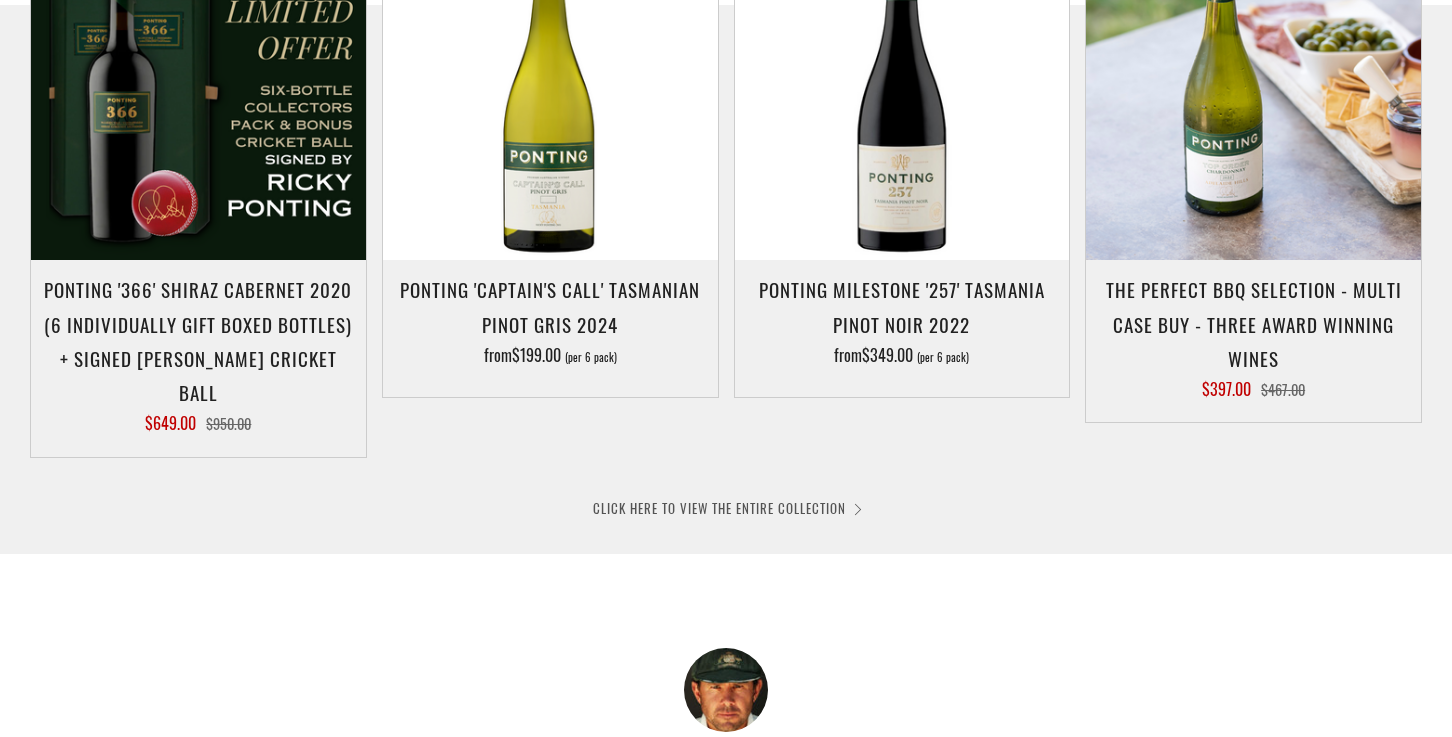 click on "CLICK HERE TO VIEW THE ENTIRE COLLECTION" at bounding box center (726, 508) 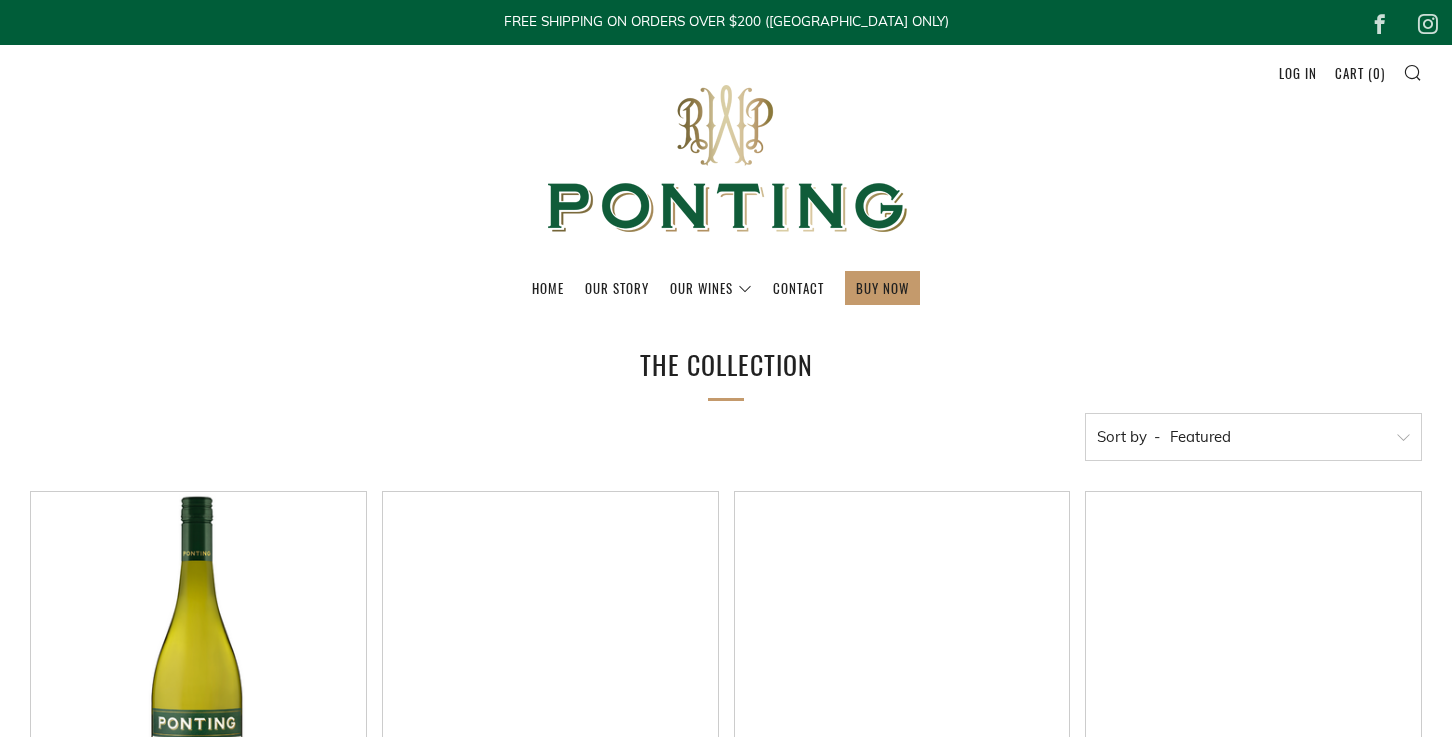 scroll, scrollTop: 0, scrollLeft: 0, axis: both 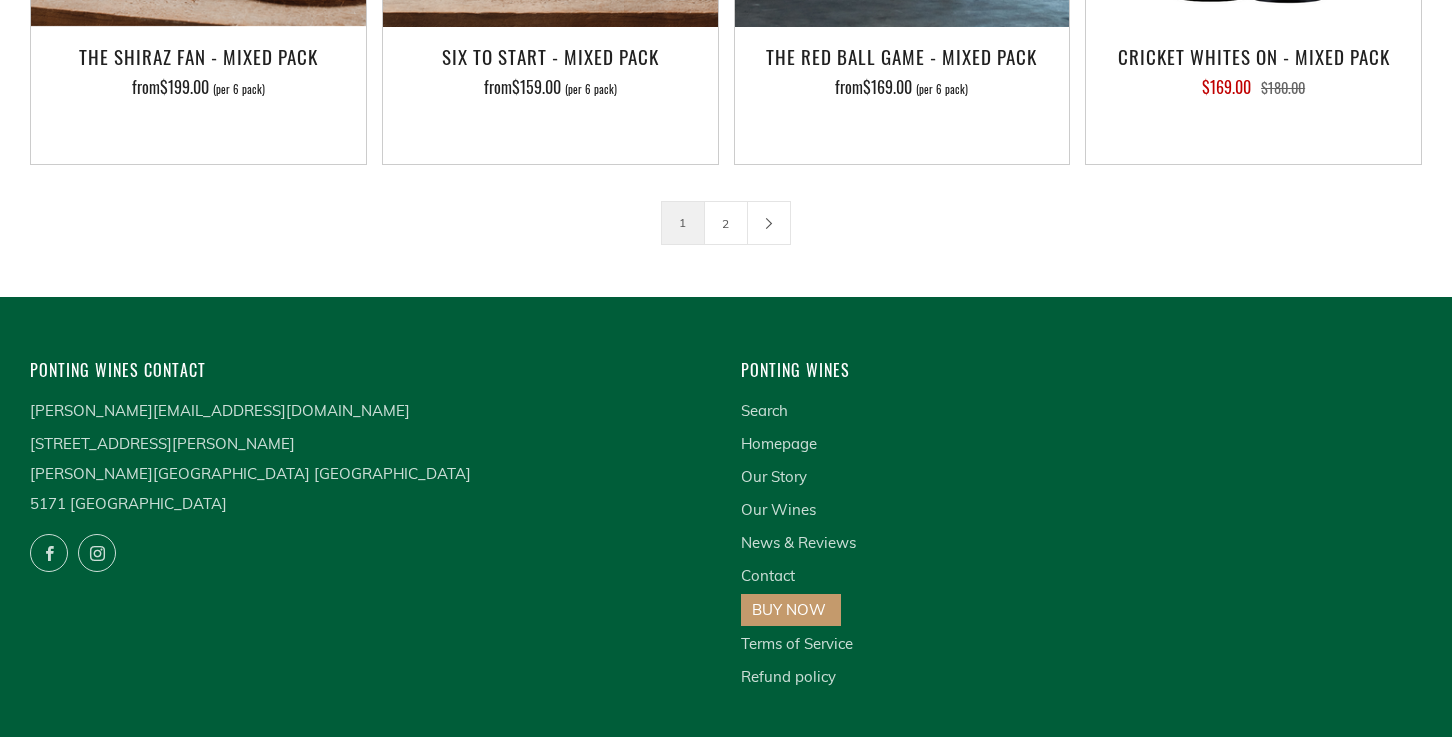 click on "BUY NOW" at bounding box center [789, 609] 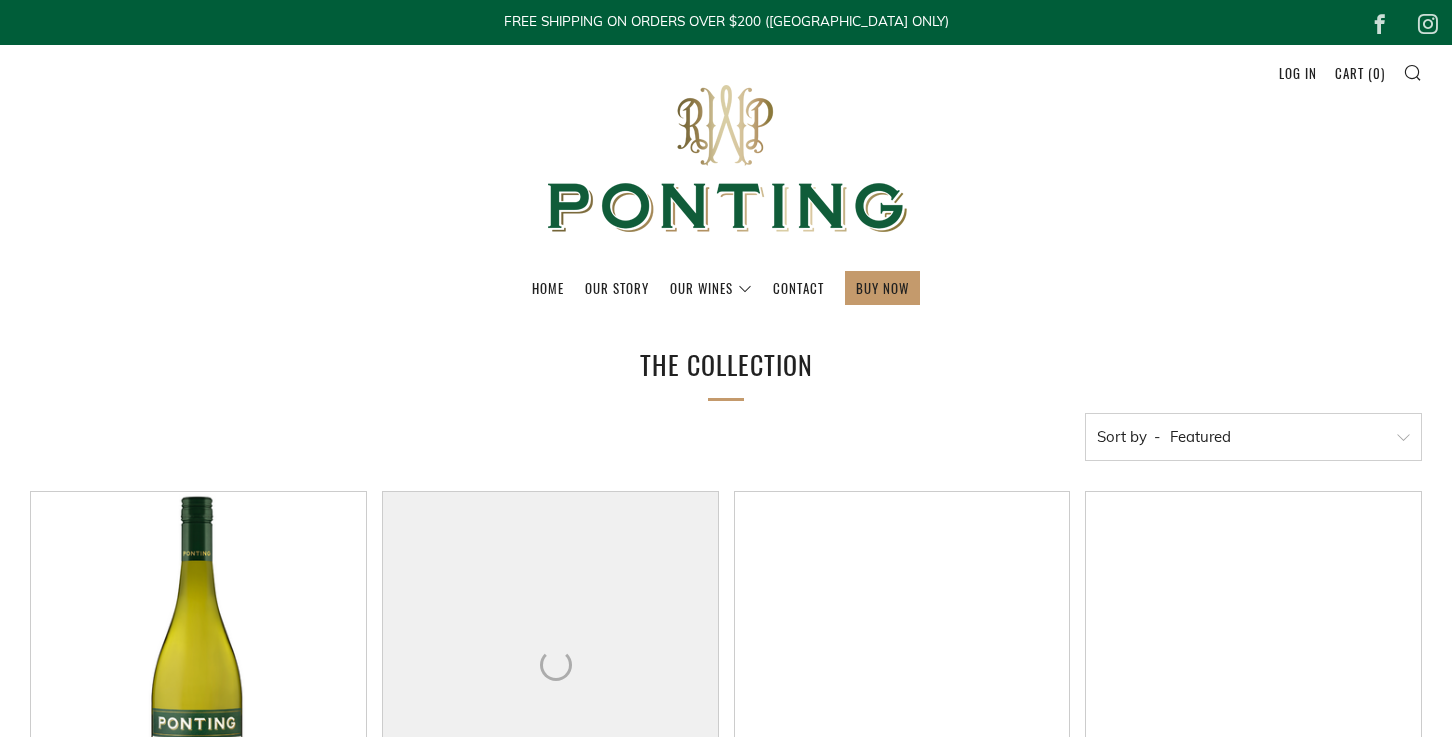 scroll, scrollTop: 0, scrollLeft: 0, axis: both 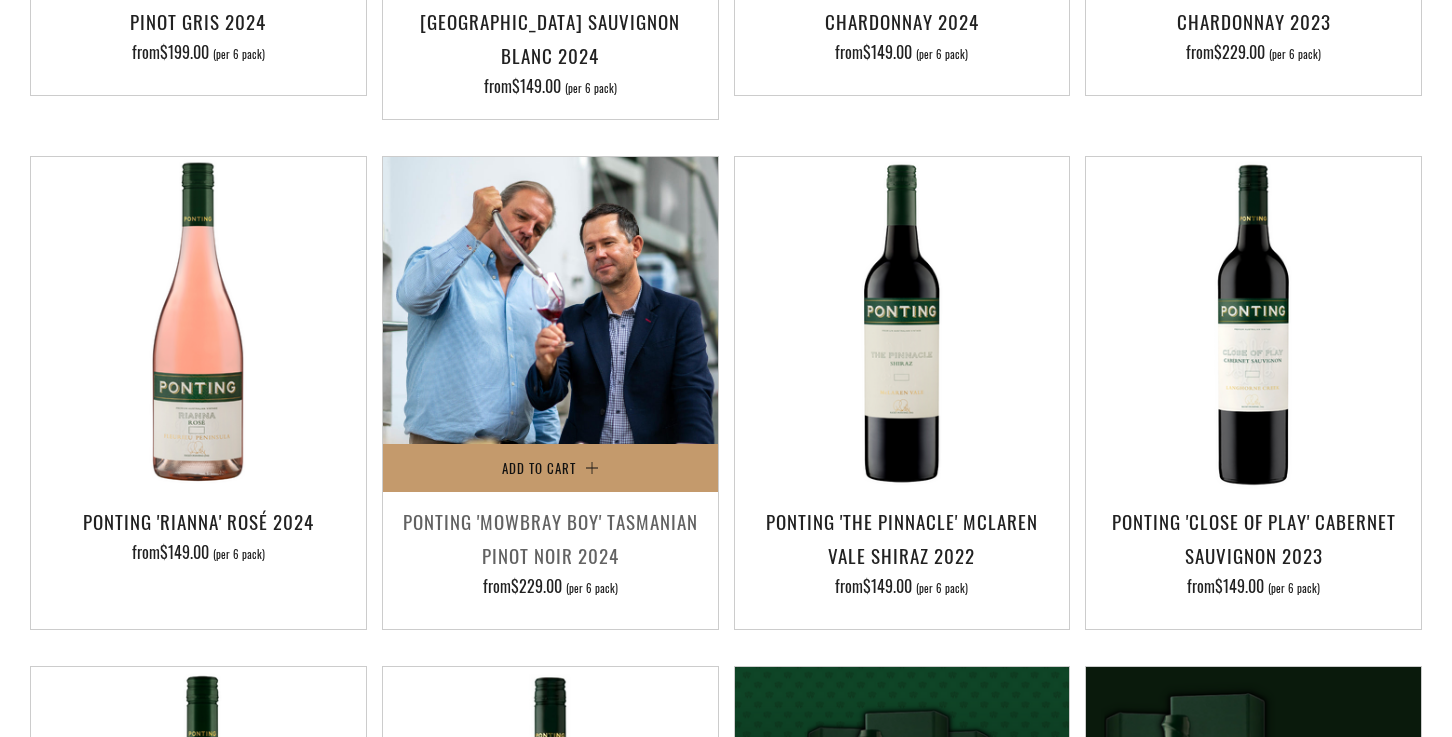 click at bounding box center [550, 324] 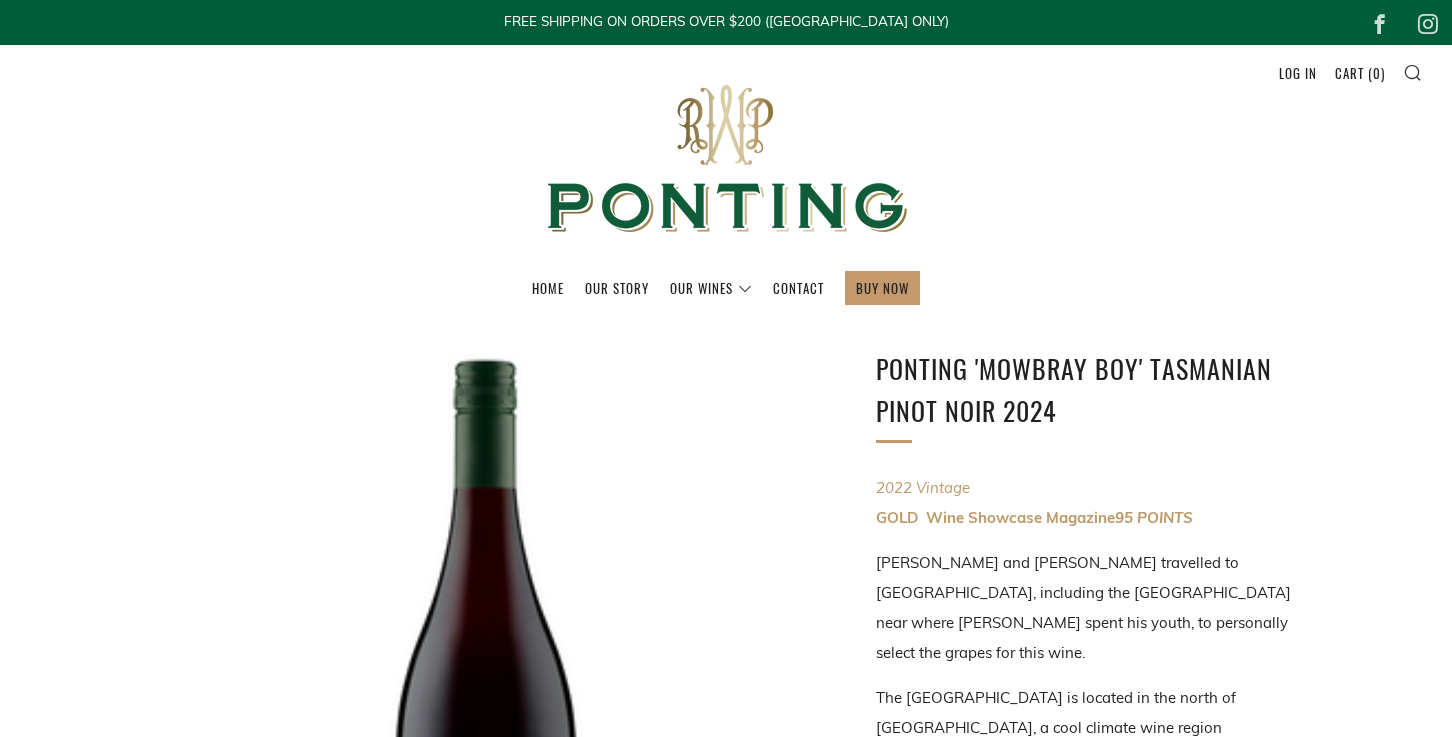 scroll, scrollTop: 0, scrollLeft: 0, axis: both 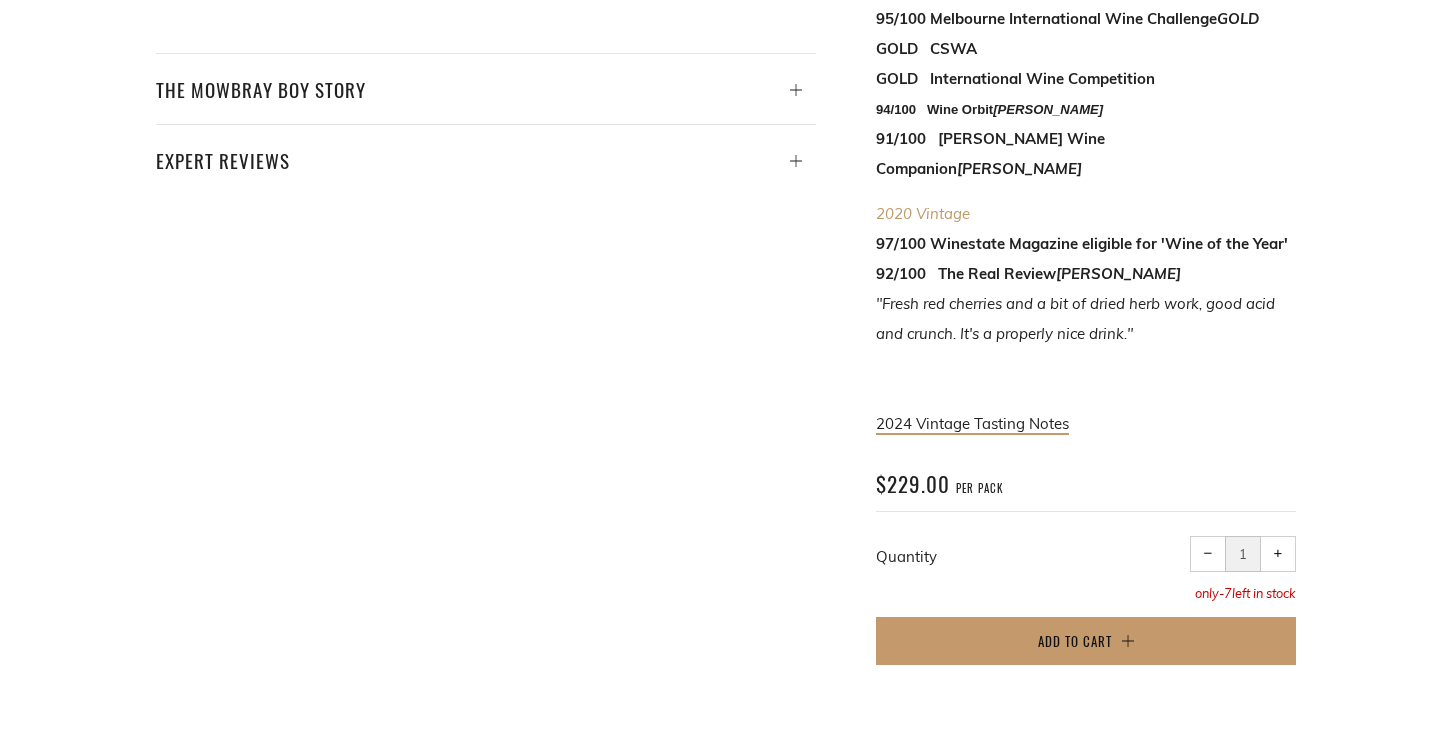 click on "+" at bounding box center [1278, 553] 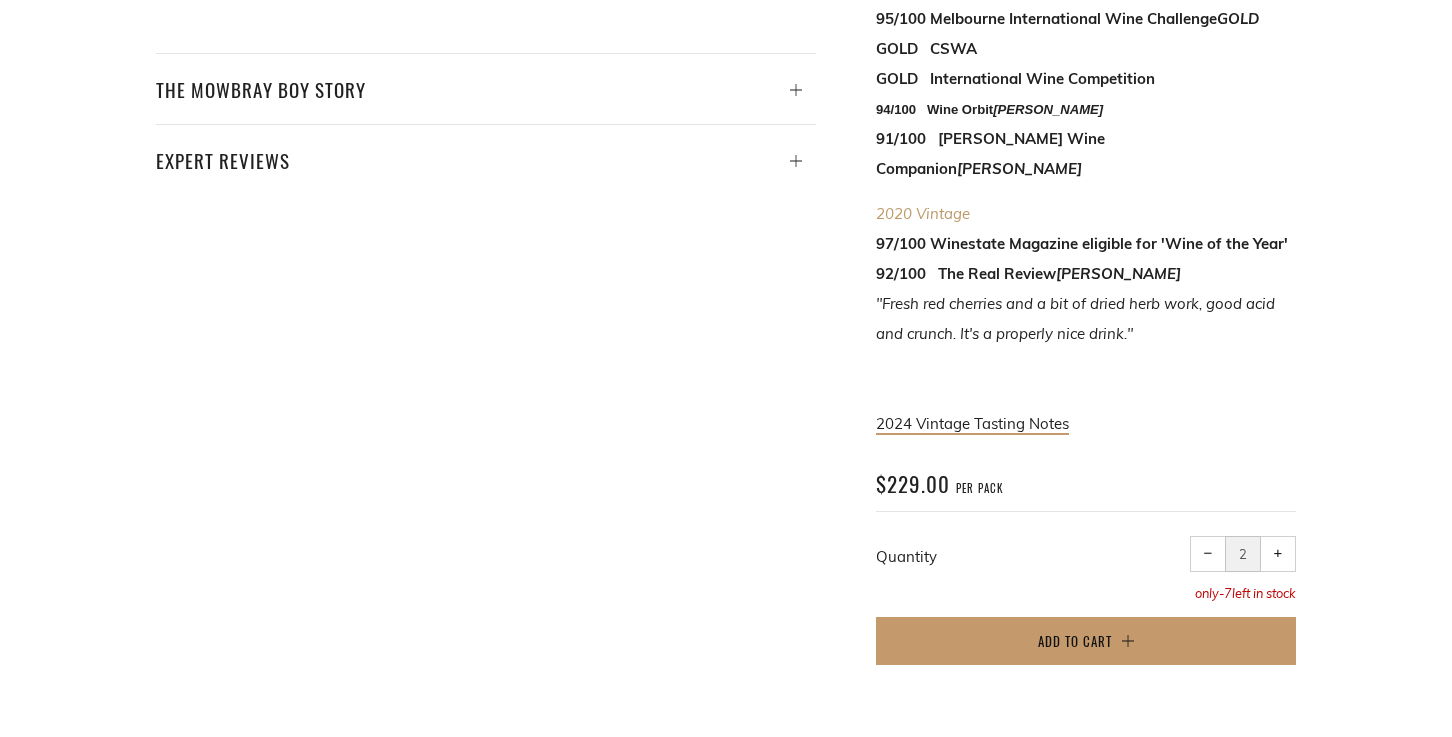 click on "+" at bounding box center [1278, 553] 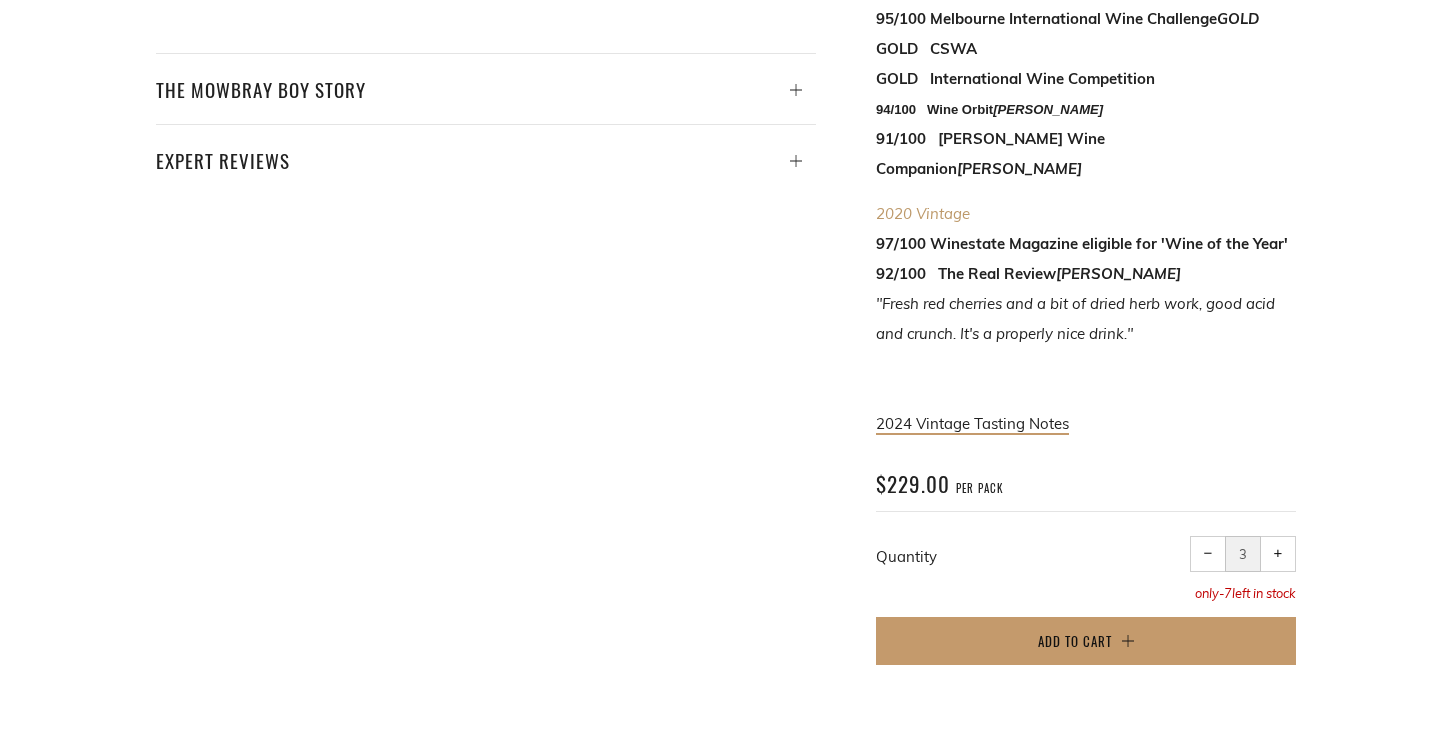 click on "+" at bounding box center (1278, 553) 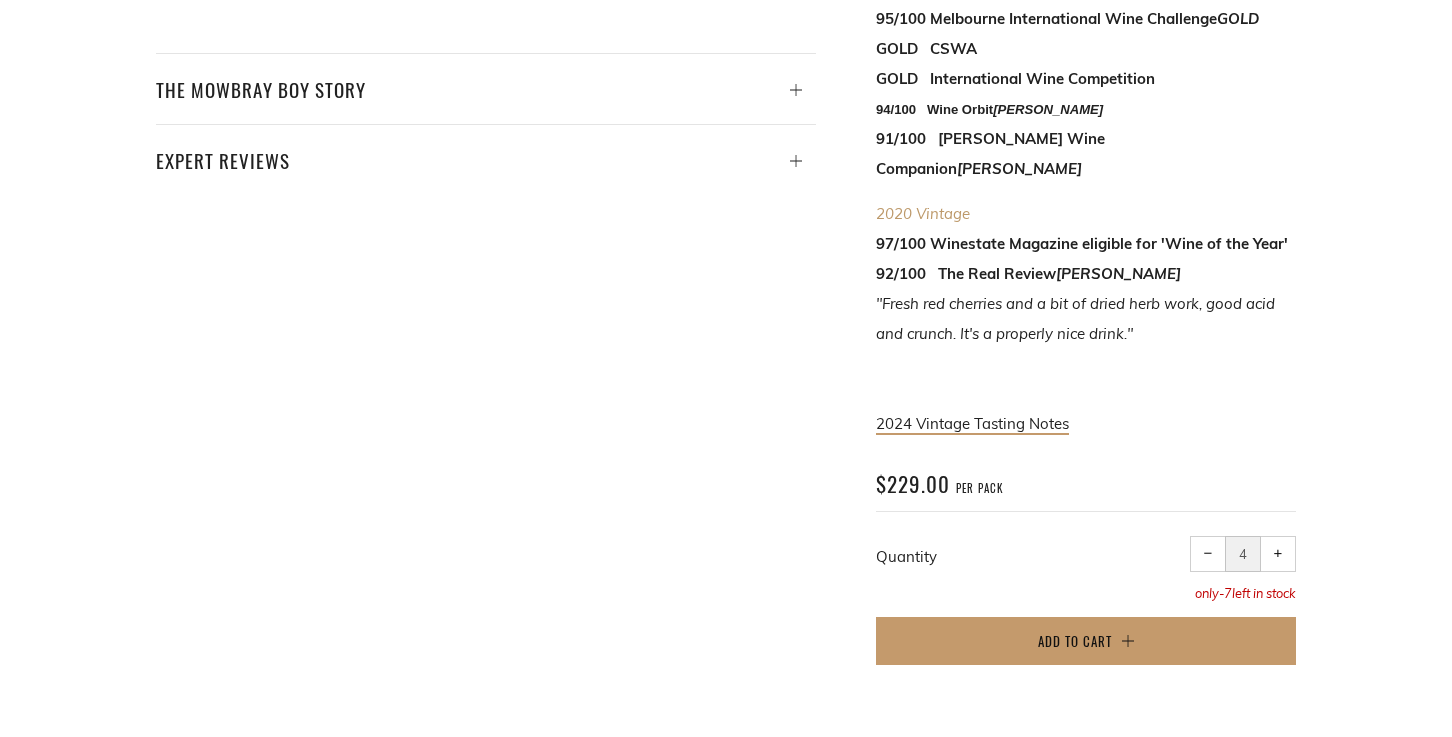 click on "+" at bounding box center (1278, 553) 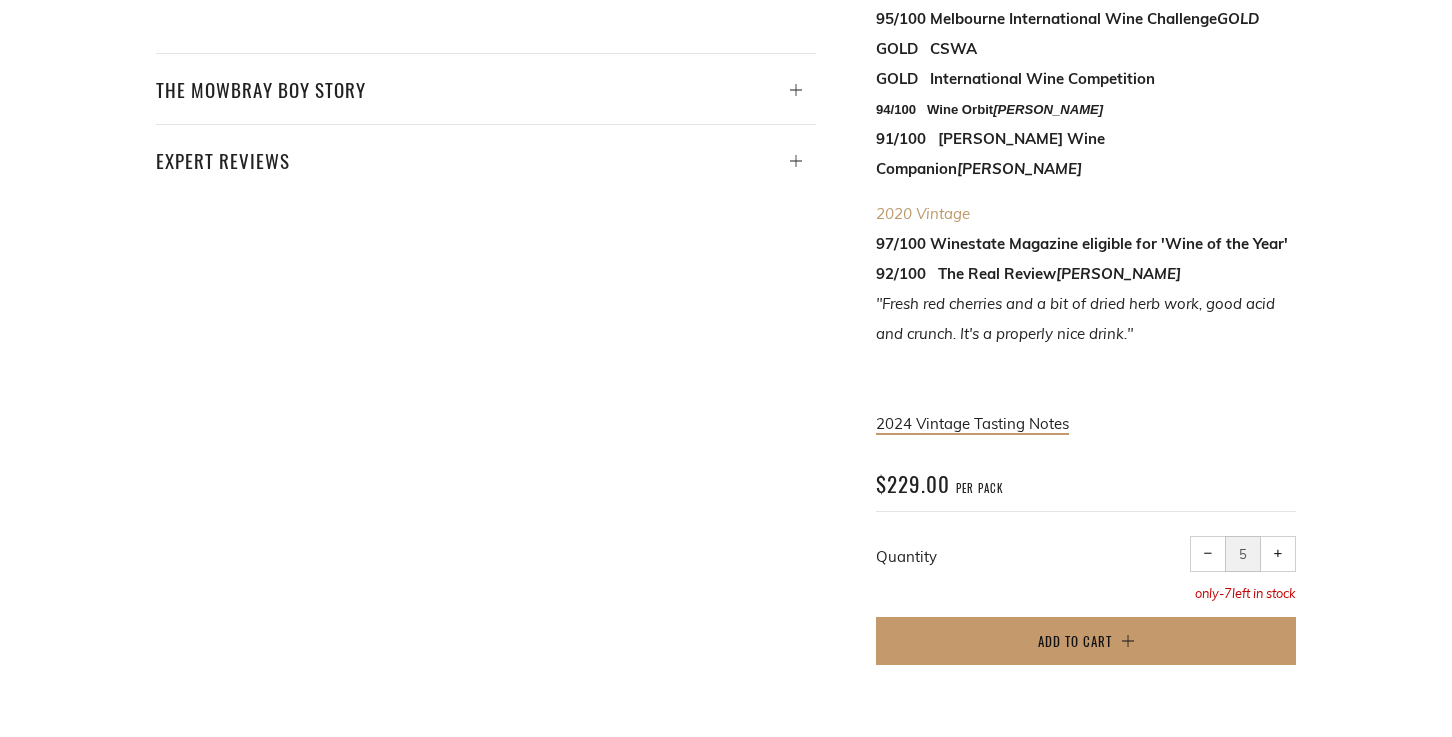 click on "+" at bounding box center (1278, 553) 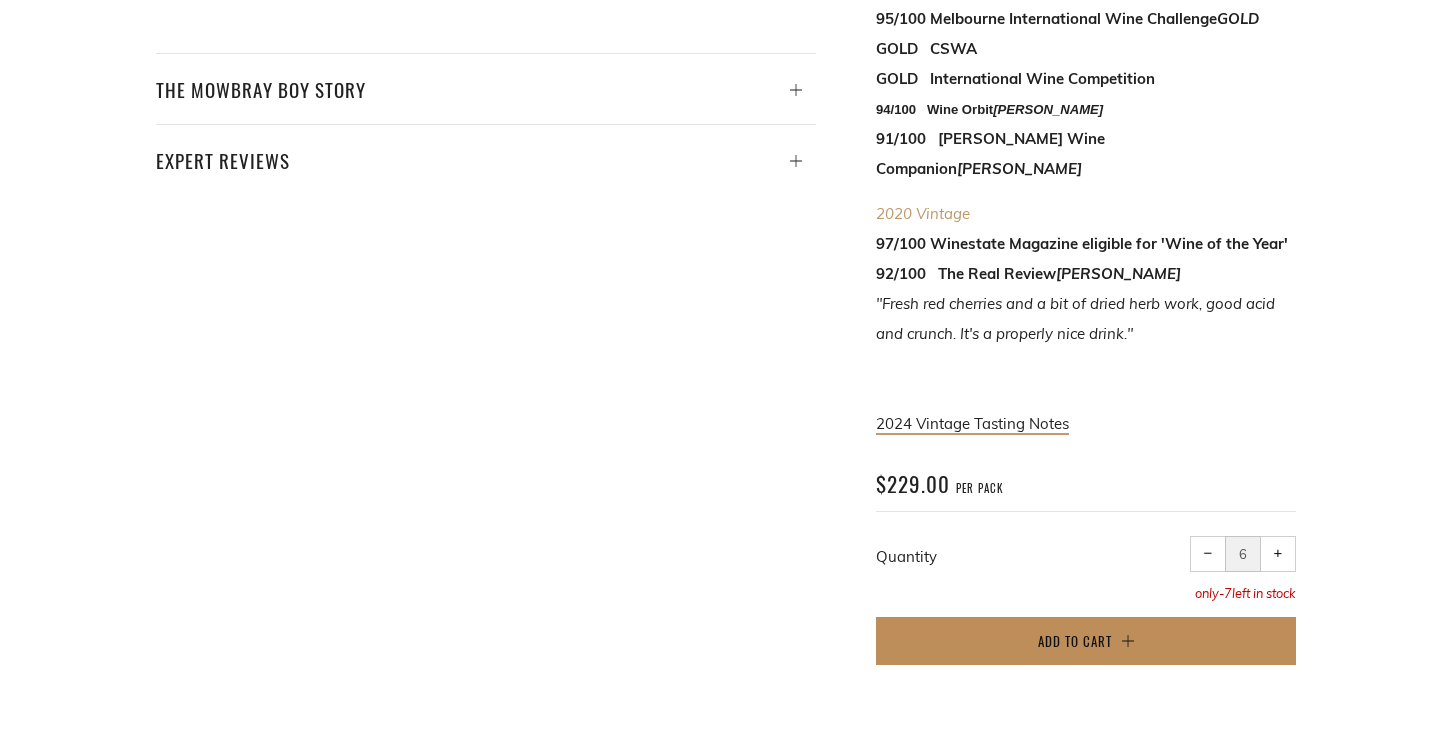 click on "Add to Cart" at bounding box center [1086, 641] 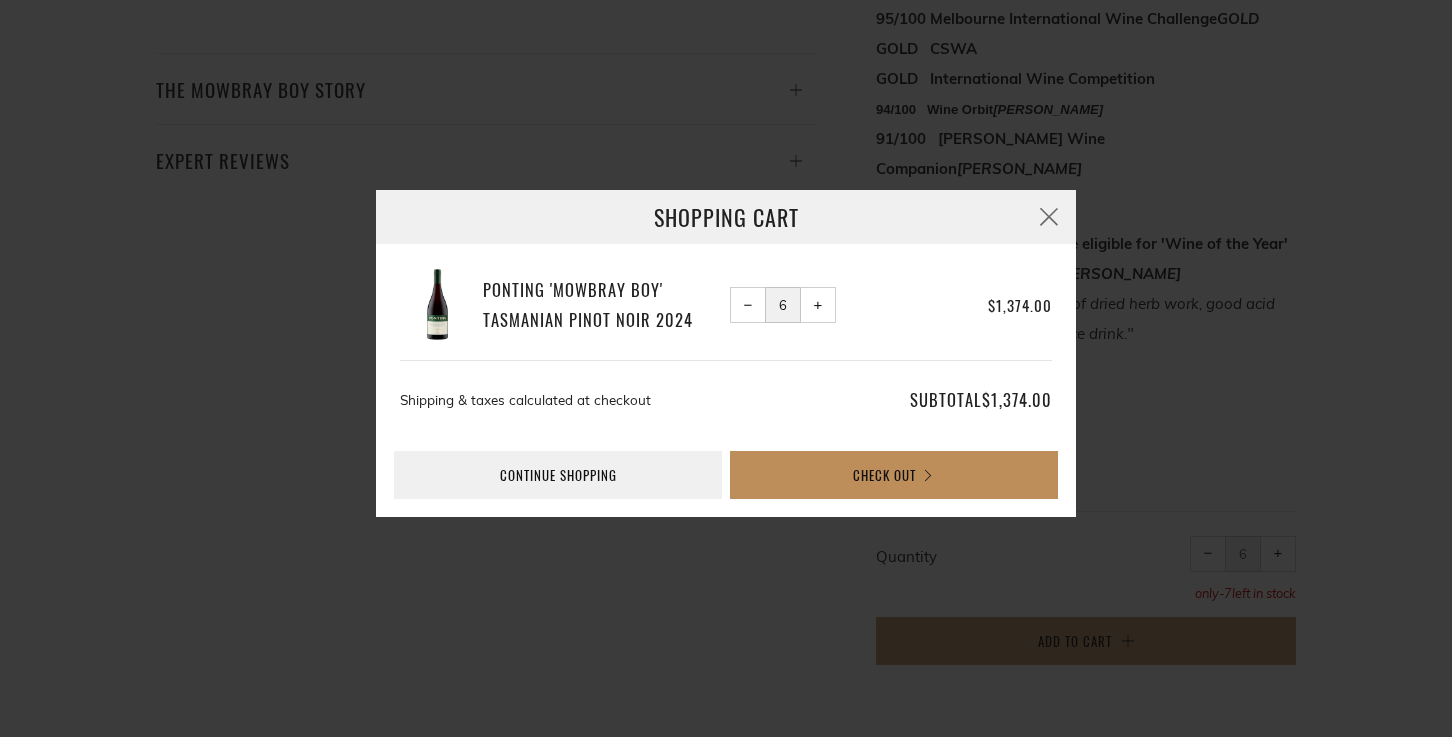 click on "Check Out" at bounding box center (894, 475) 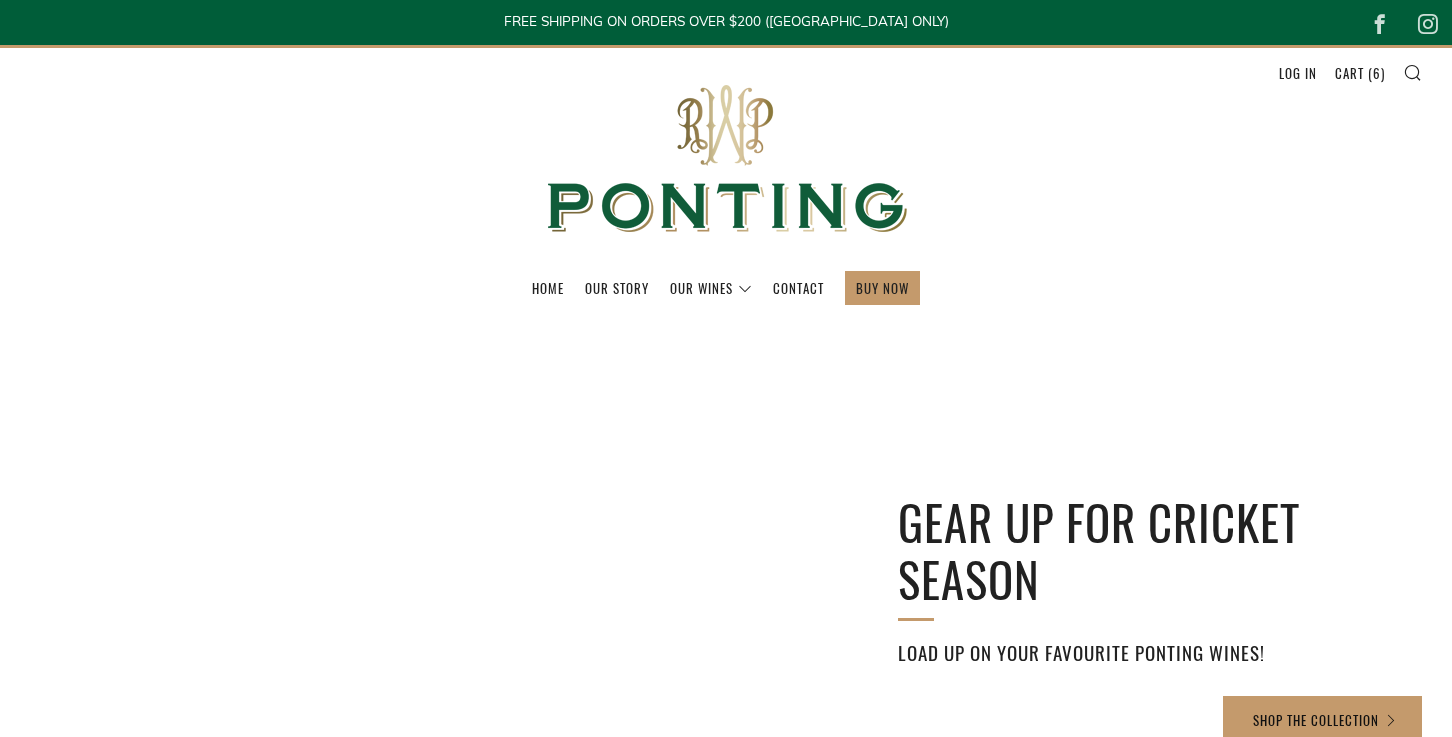 scroll, scrollTop: 0, scrollLeft: 0, axis: both 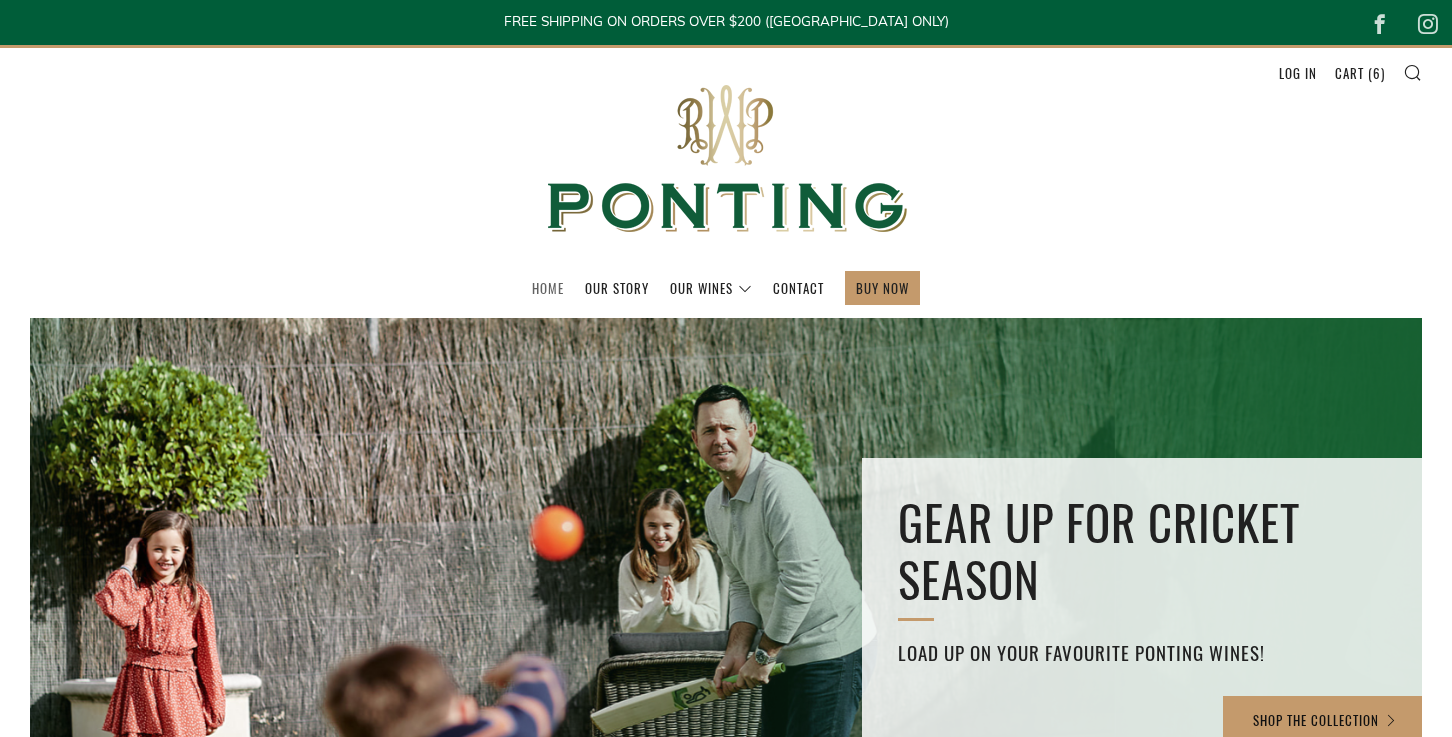 click on "Home" at bounding box center [548, 288] 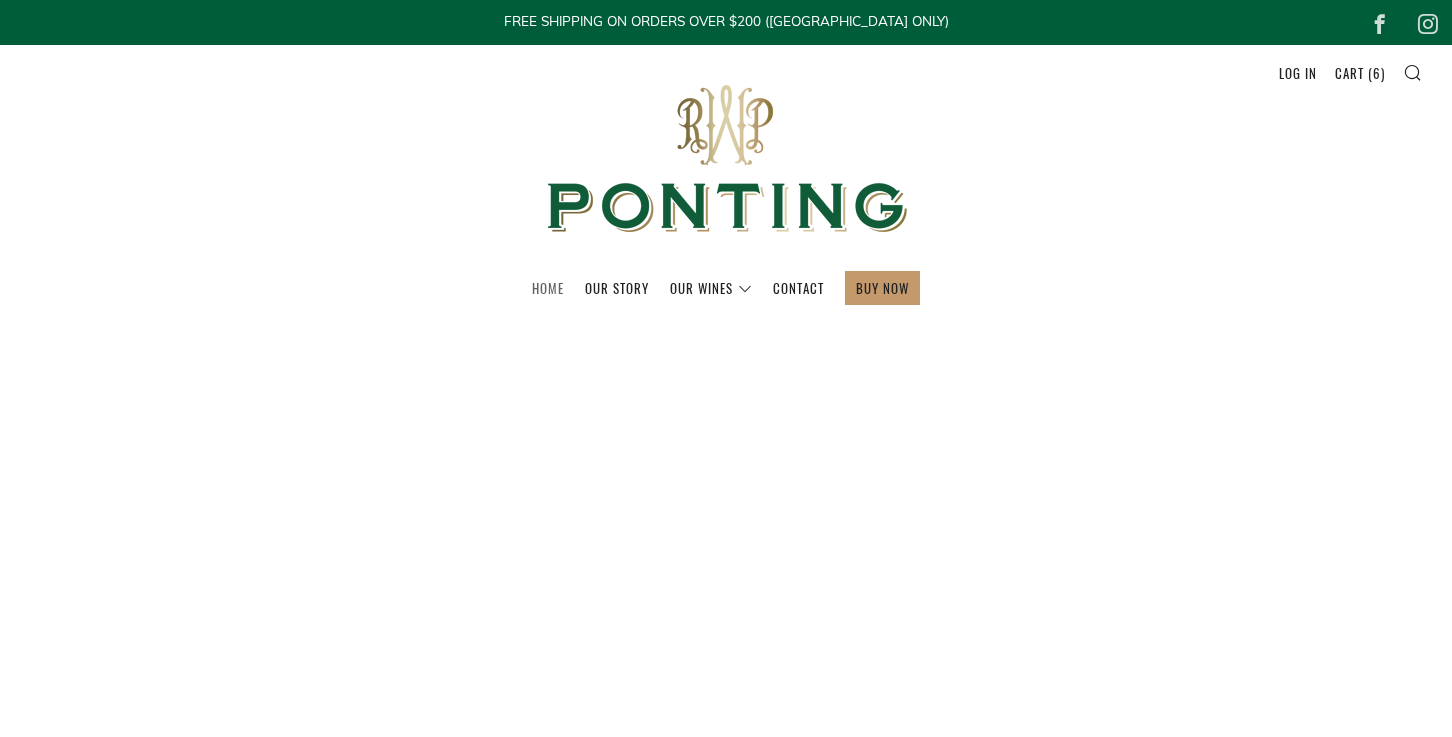 scroll, scrollTop: 0, scrollLeft: 0, axis: both 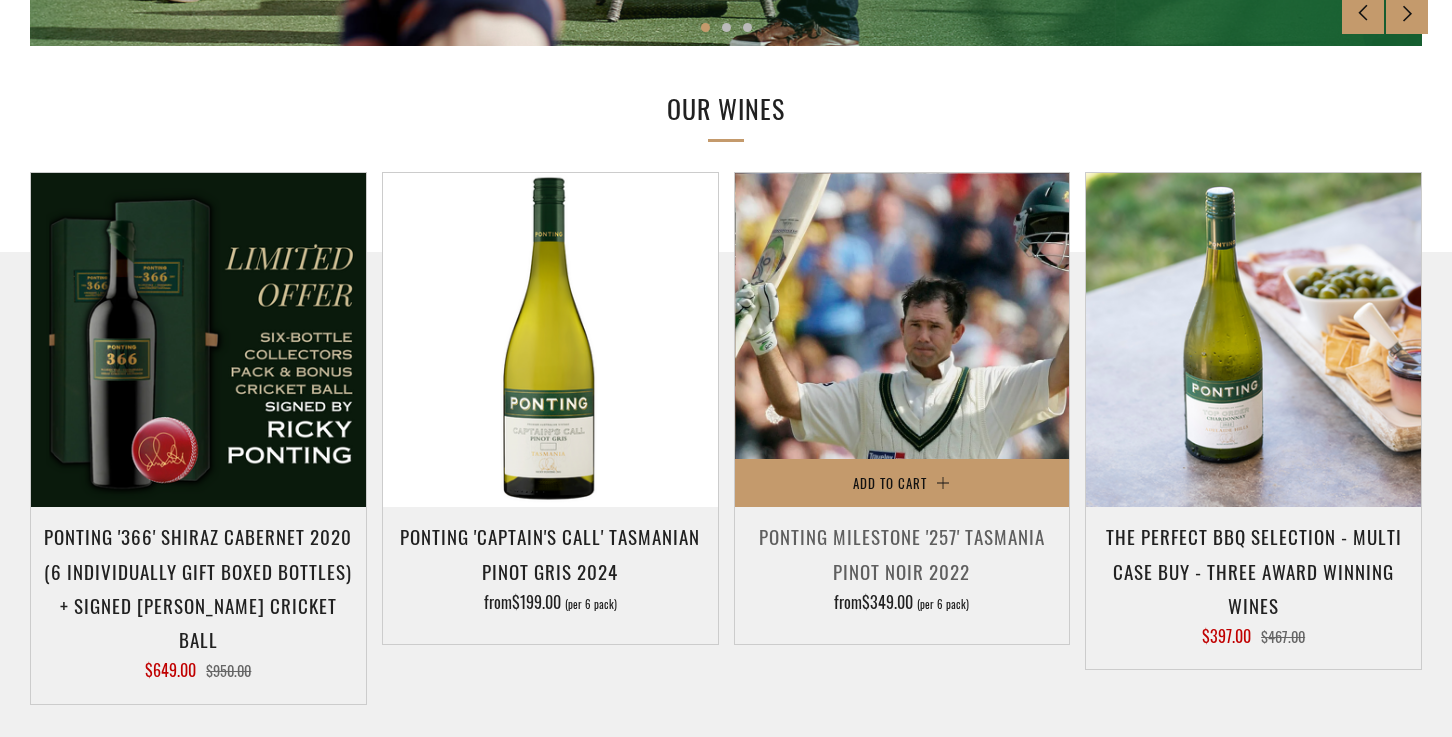 click at bounding box center (902, 340) 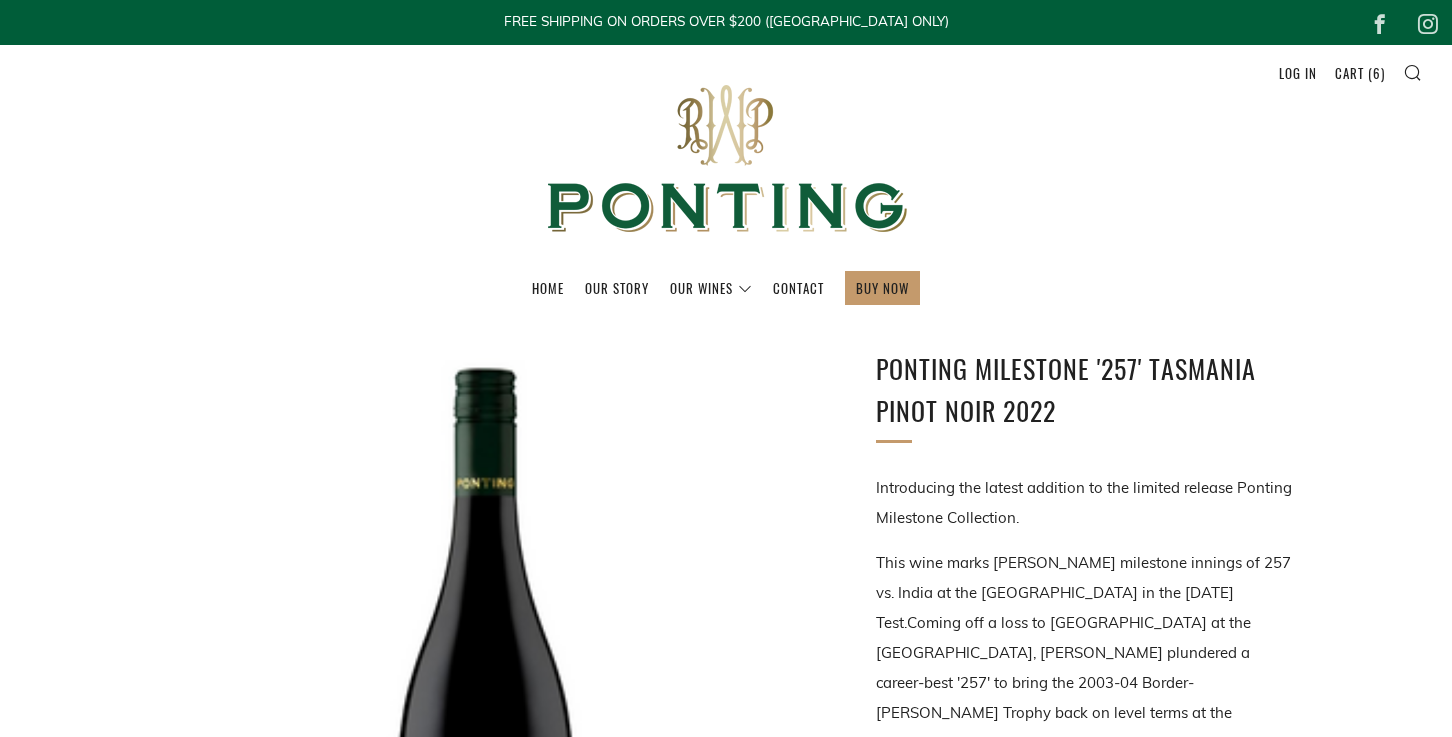 scroll, scrollTop: 0, scrollLeft: 0, axis: both 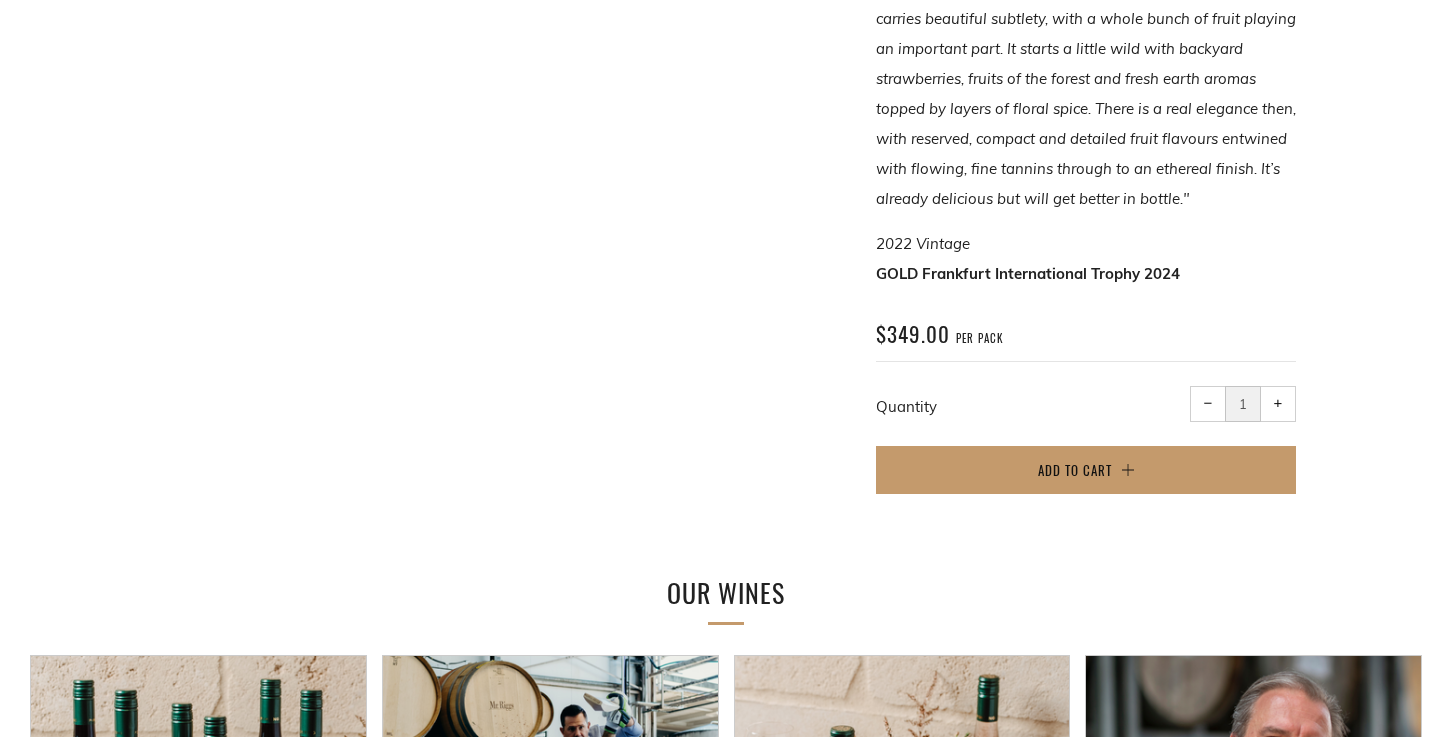 click on "+" at bounding box center (1278, 403) 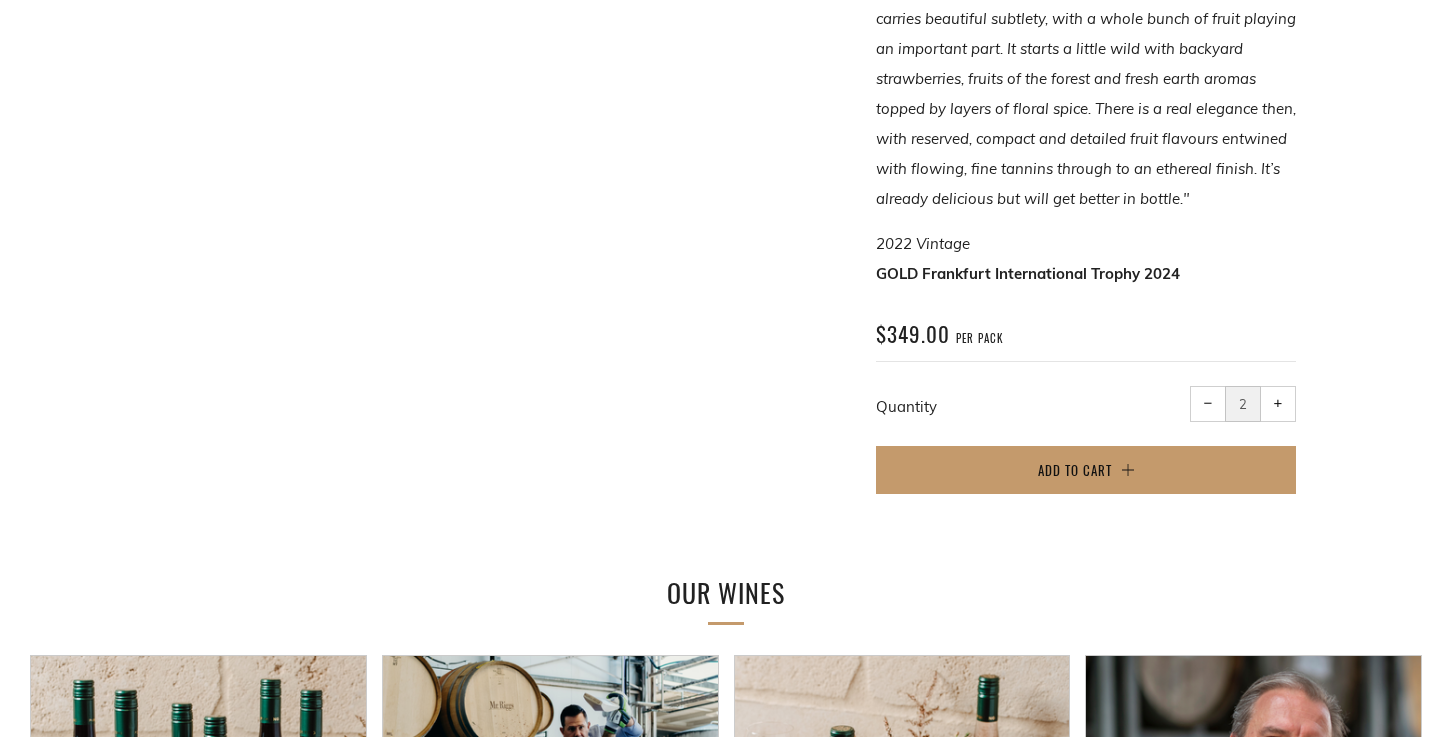 click on "+" at bounding box center [1278, 403] 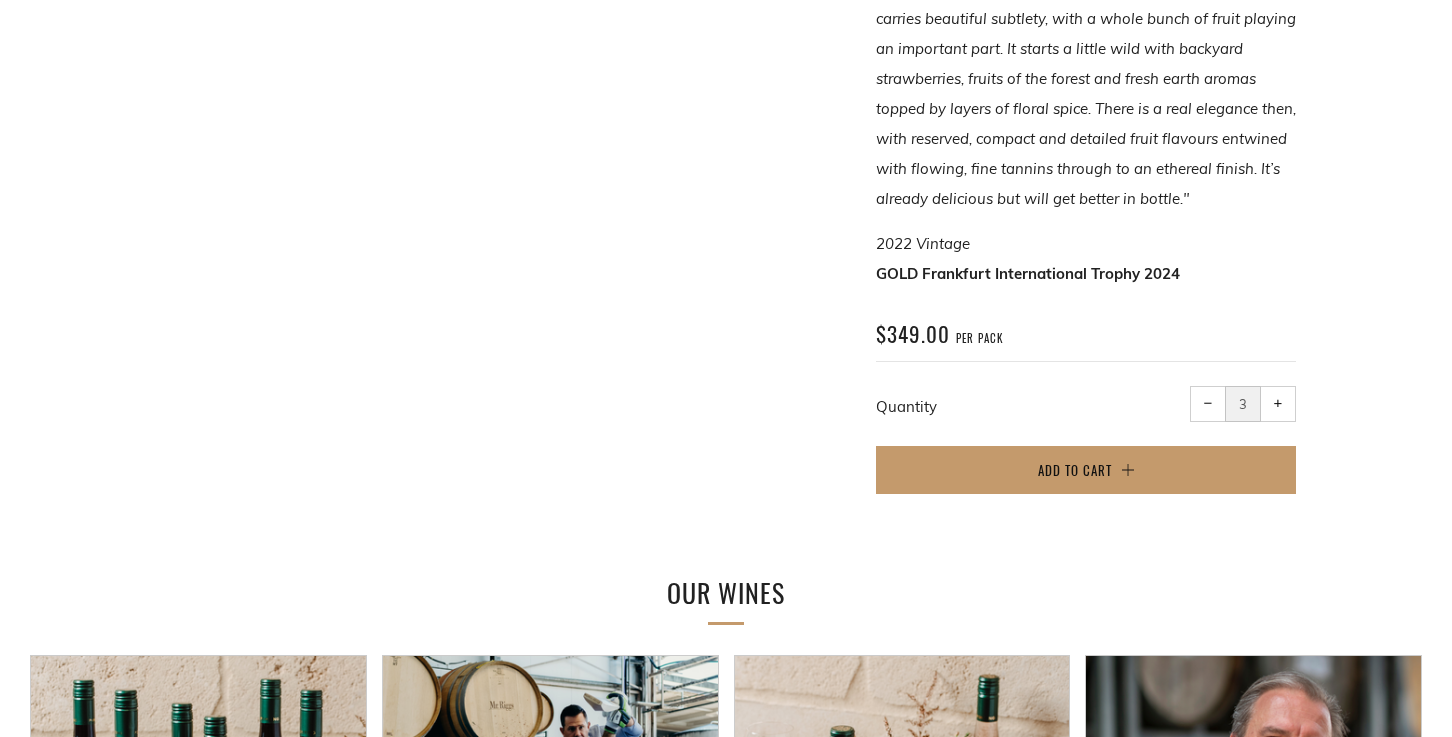 click on "+" at bounding box center [1278, 403] 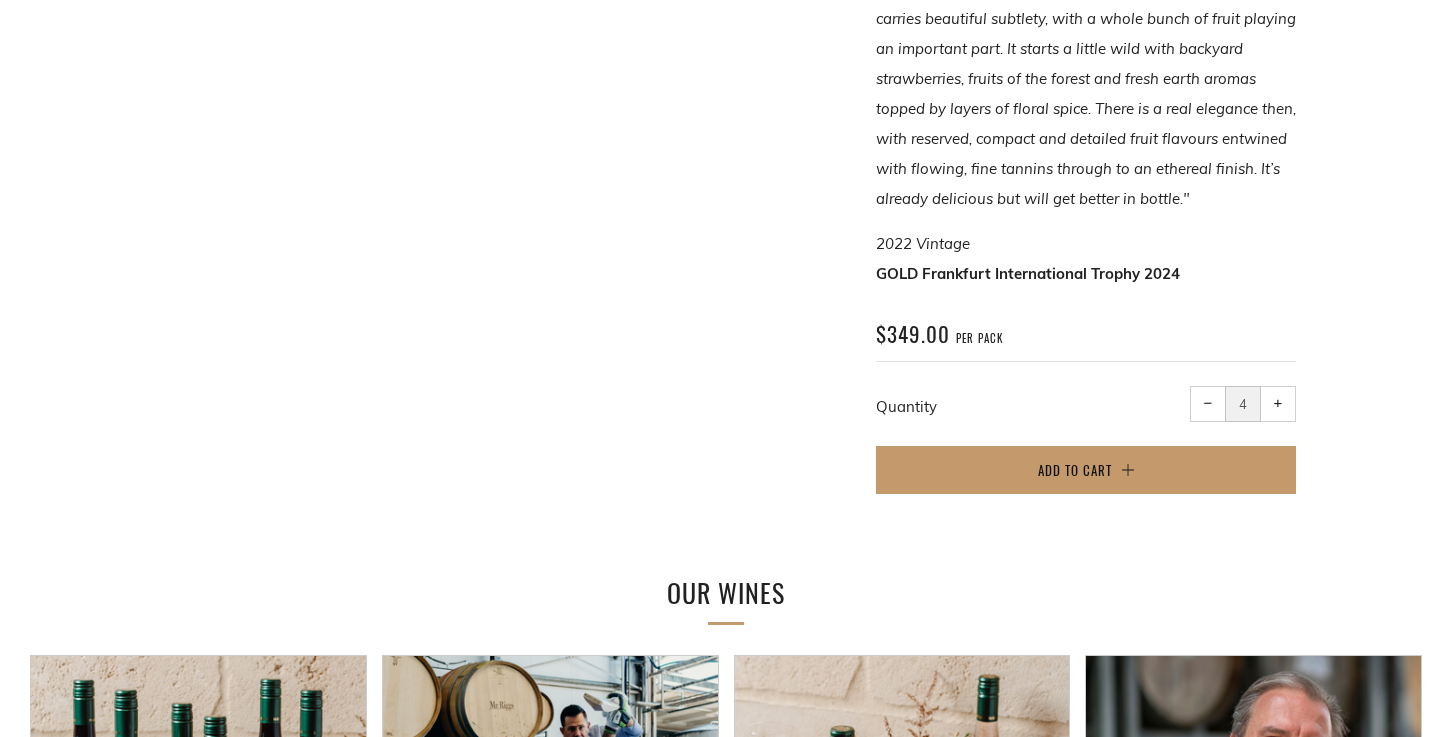 click on "+" at bounding box center (1278, 403) 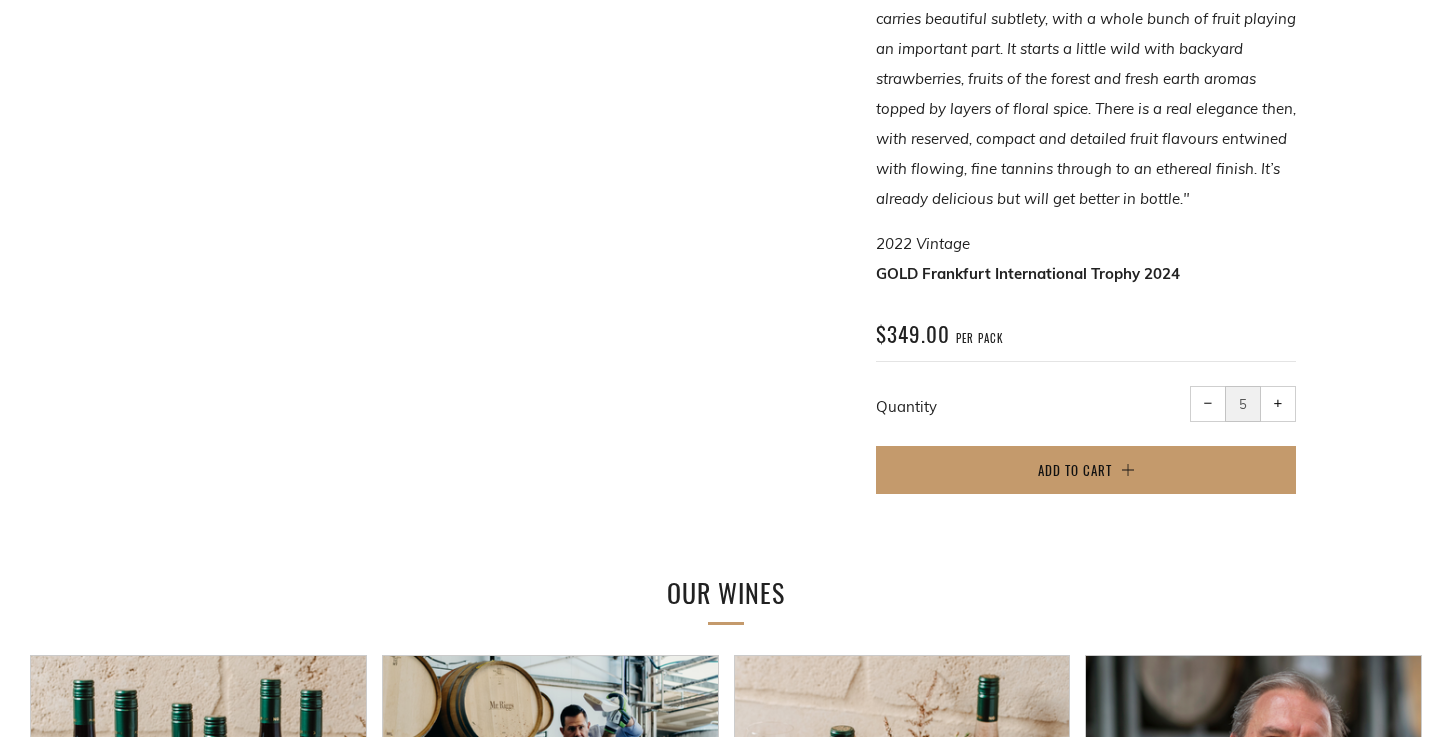 click on "+" at bounding box center [1278, 403] 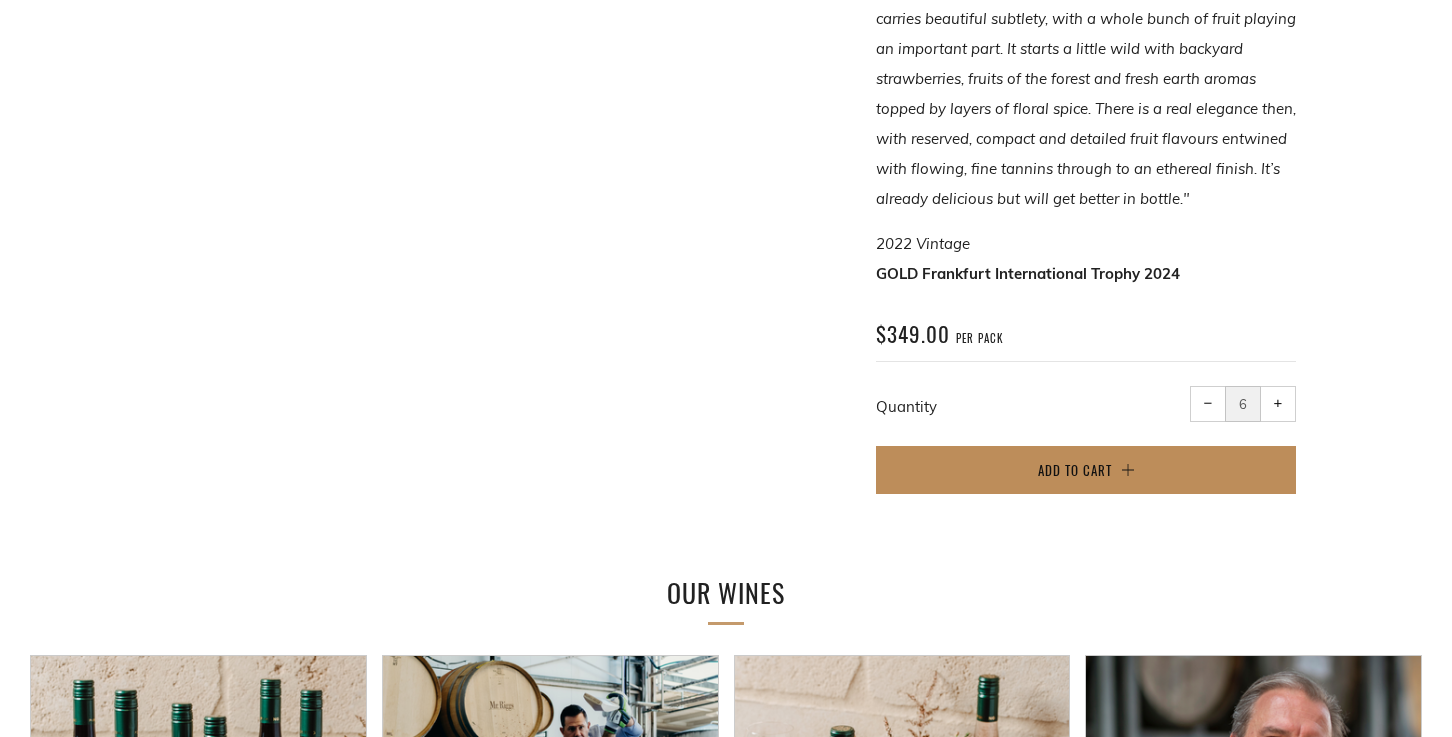 click on "Add to Cart" at bounding box center (1086, 470) 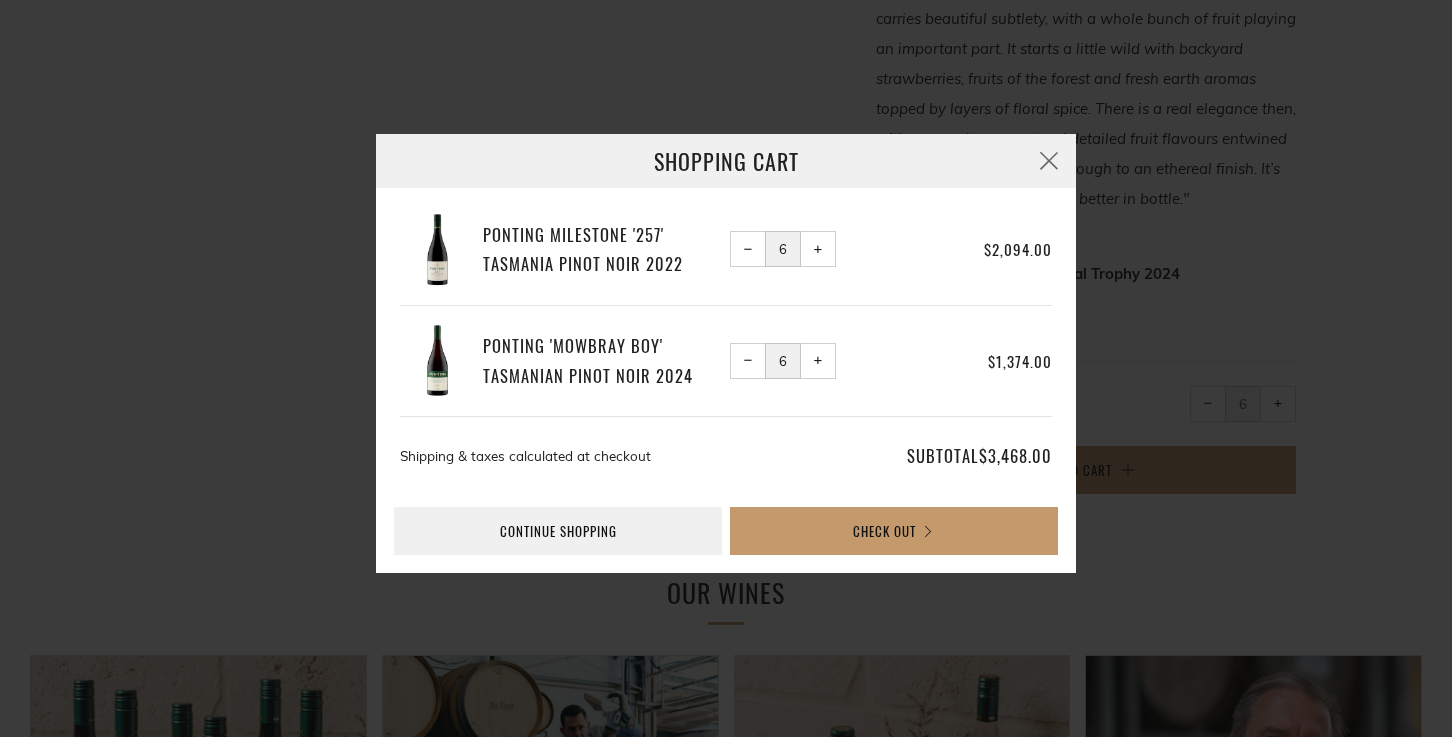 click on "−" at bounding box center (748, 360) 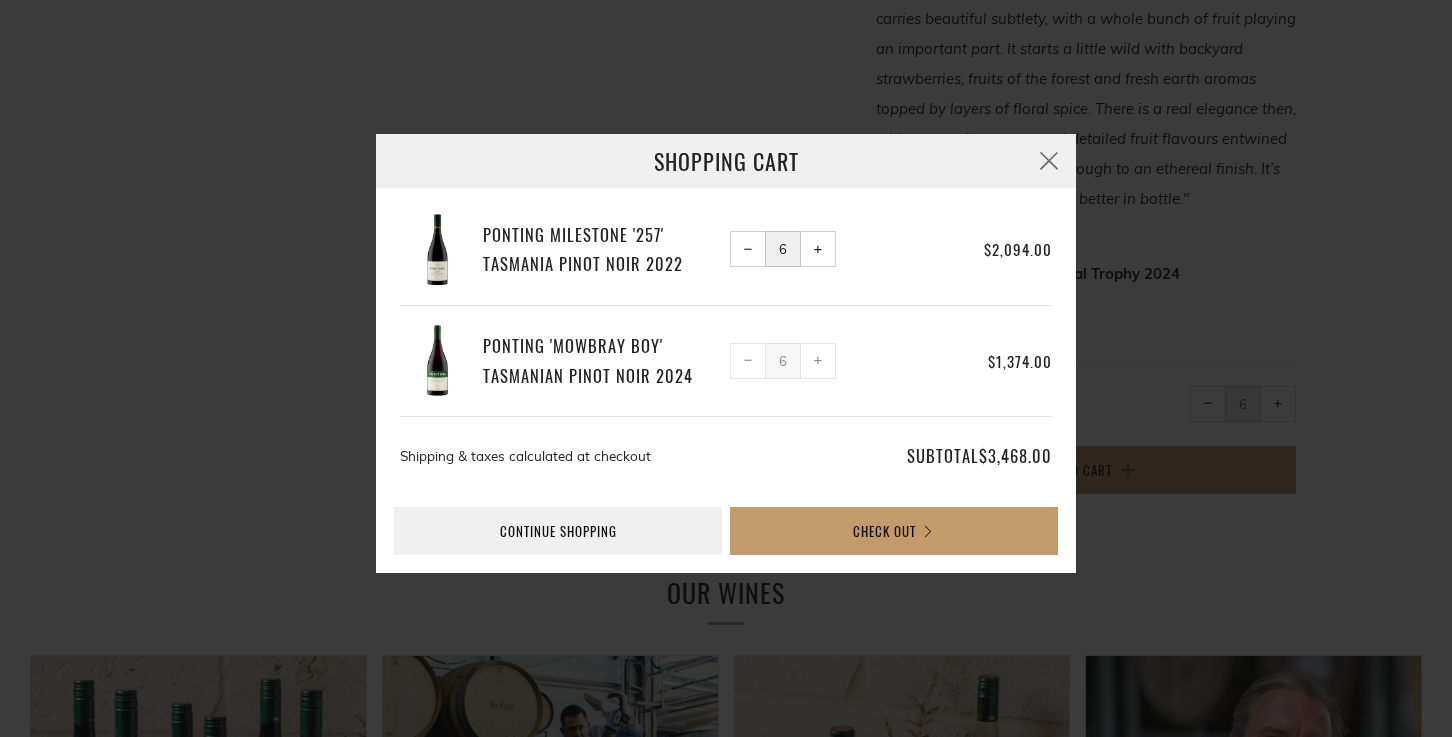 click on "−" at bounding box center [748, 360] 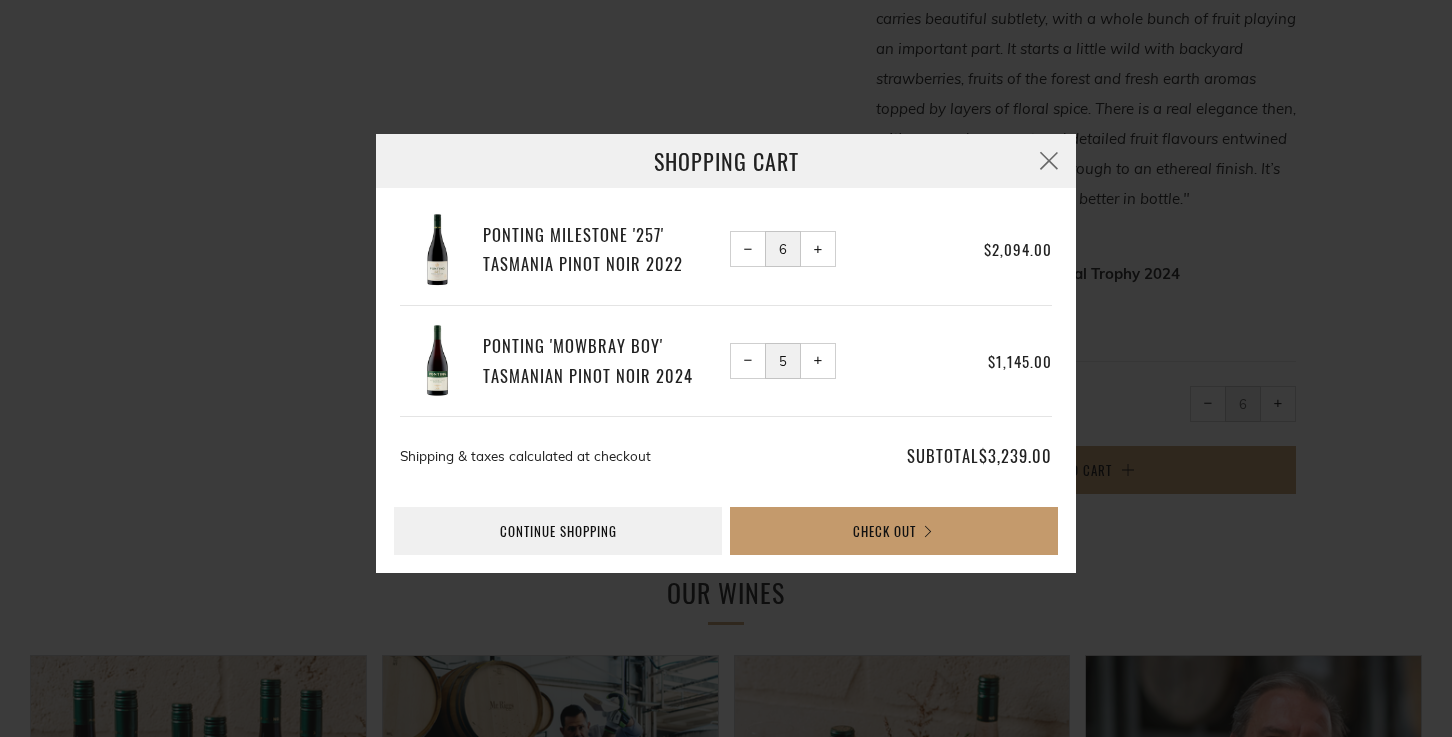 click on "−
Reduce item quantity by one" at bounding box center (748, 249) 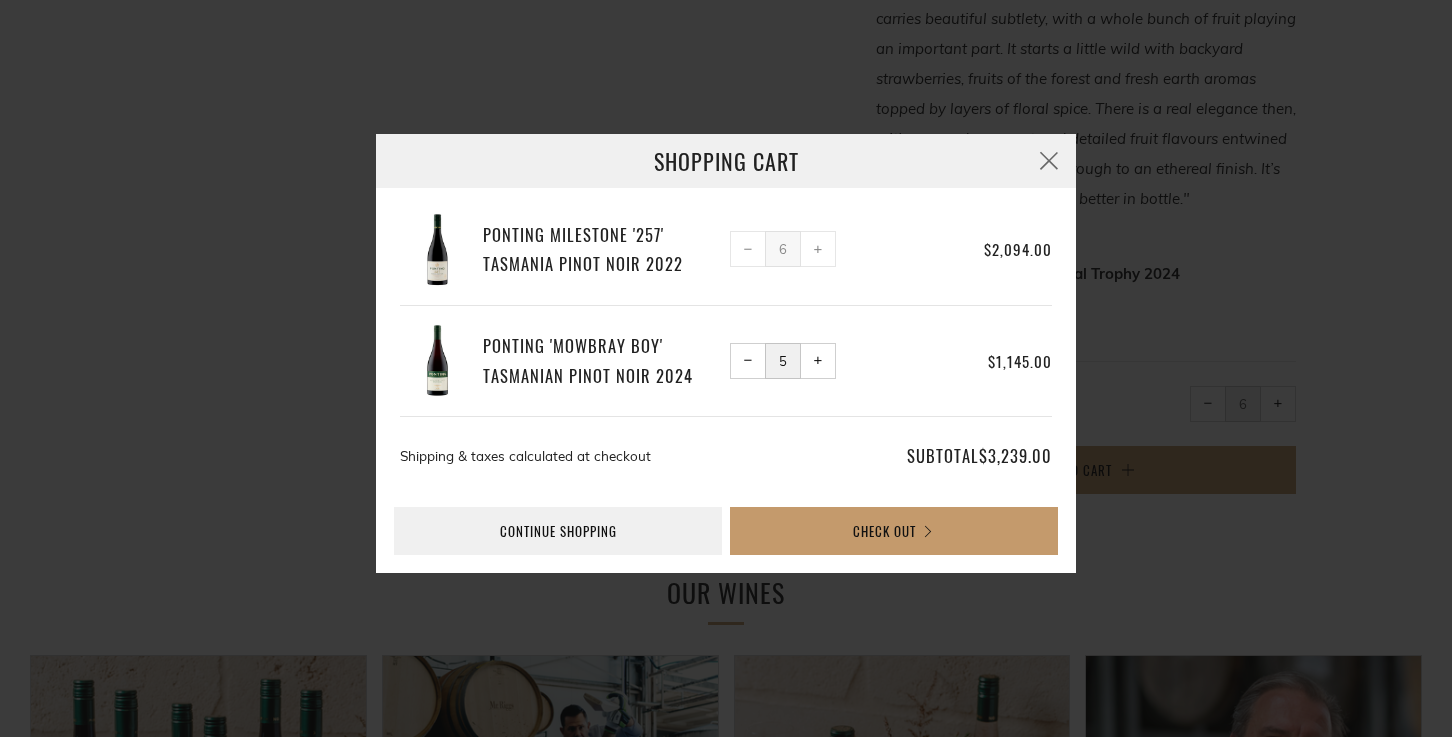click on "−
Reduce item quantity by one" at bounding box center (748, 249) 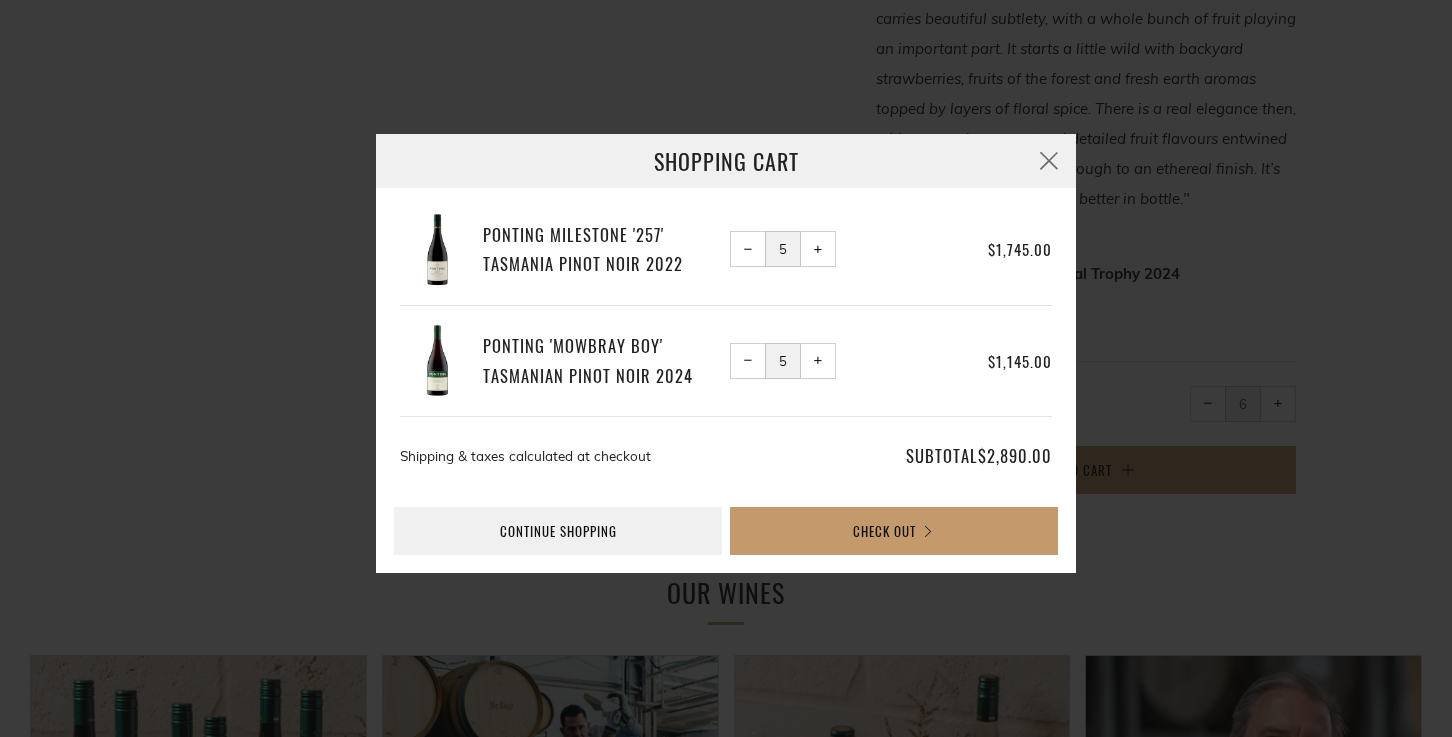 click on "−
Reduce item quantity by one" at bounding box center [748, 361] 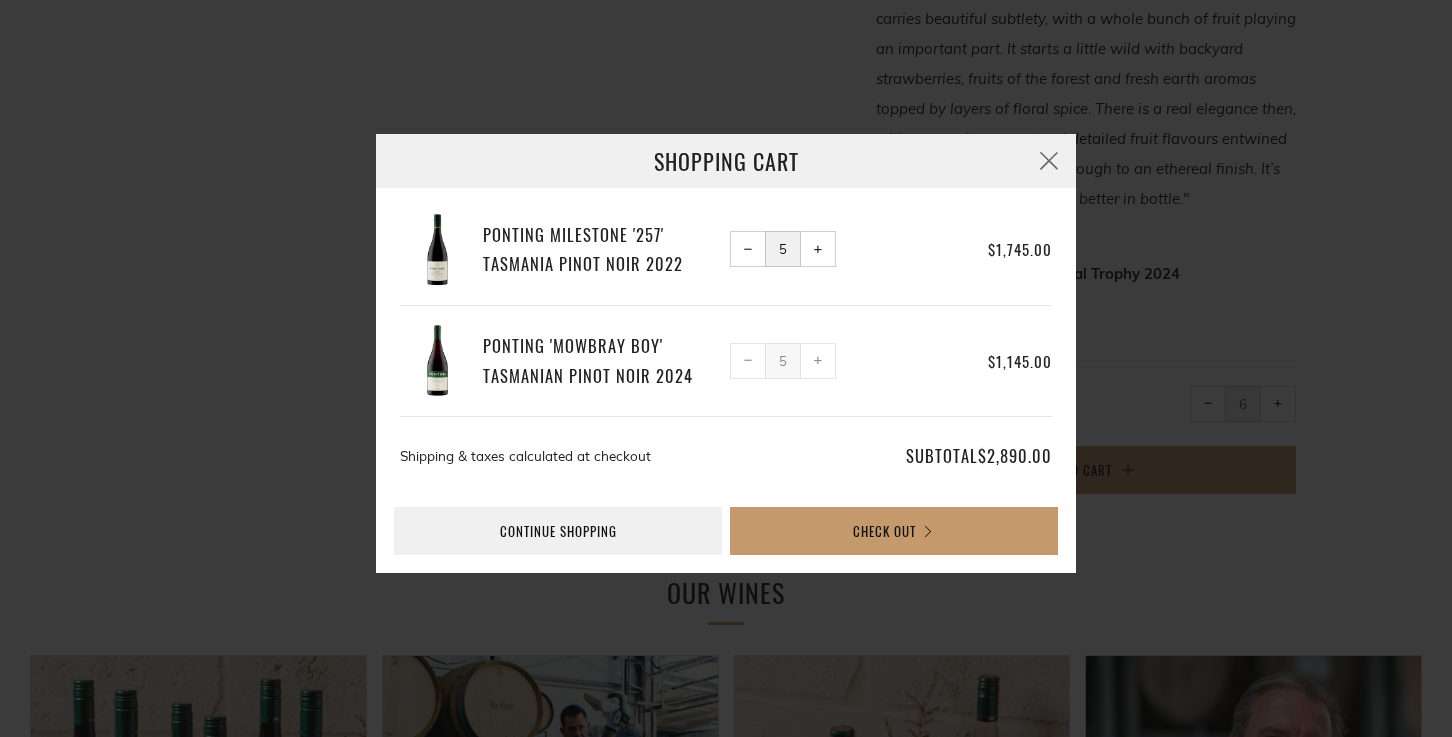 click on "−
Reduce item quantity by one" at bounding box center [748, 361] 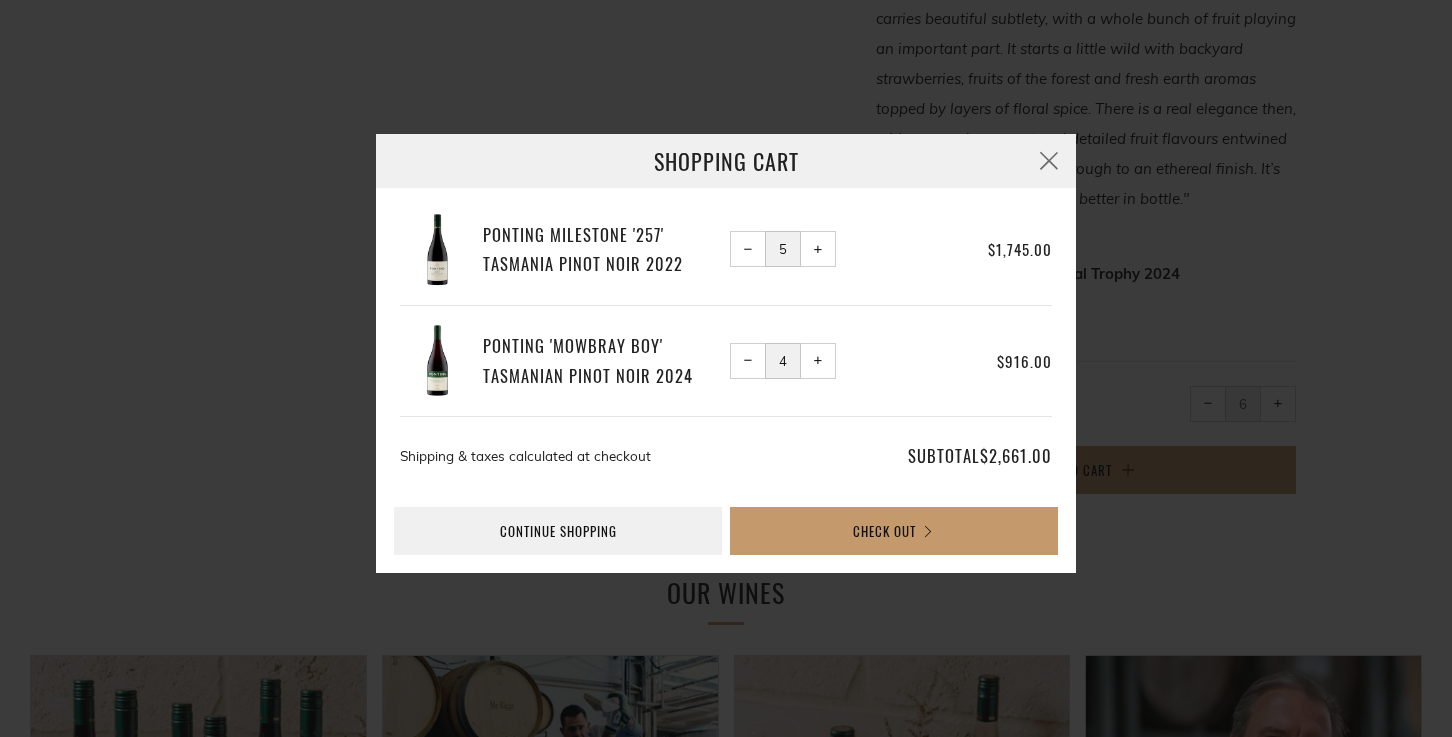 click on "−
Reduce item quantity by one" at bounding box center (748, 361) 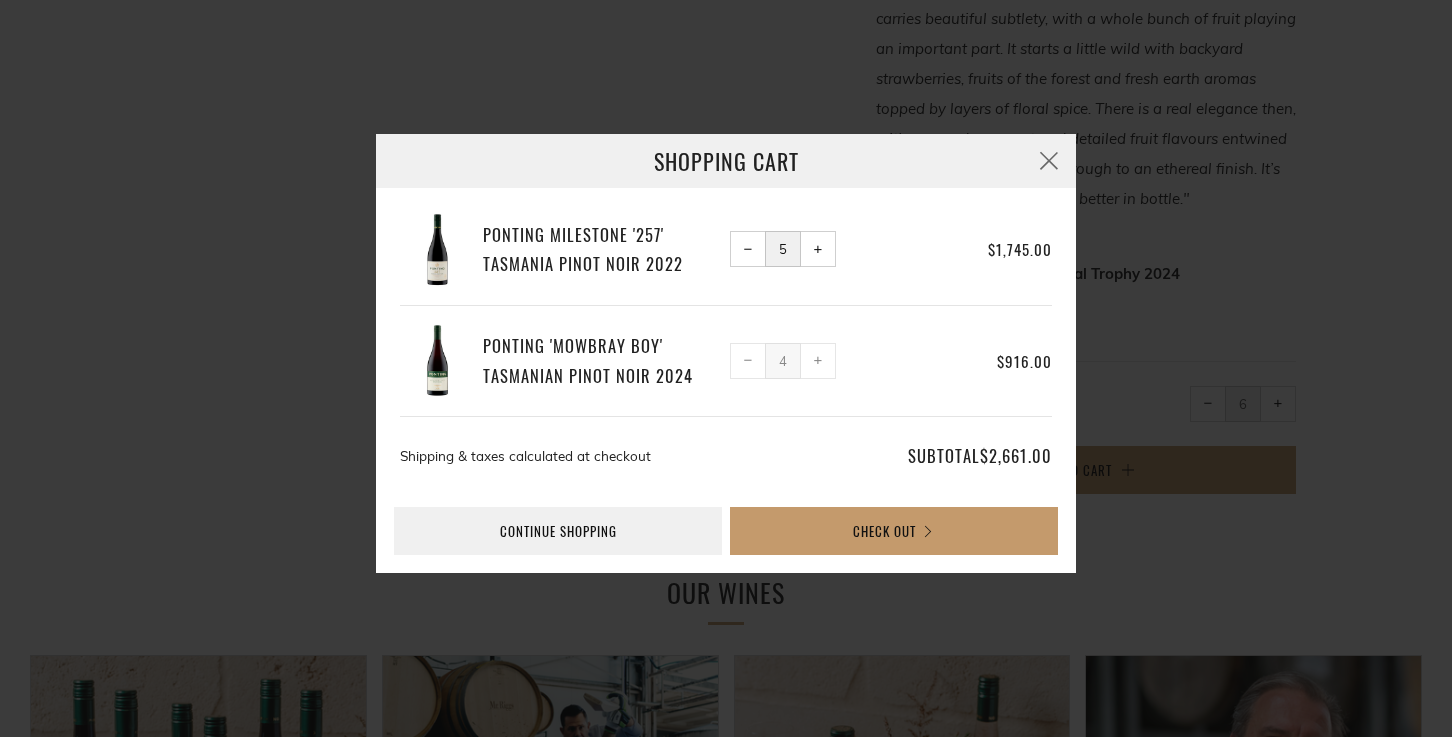 click on "−" at bounding box center [748, 360] 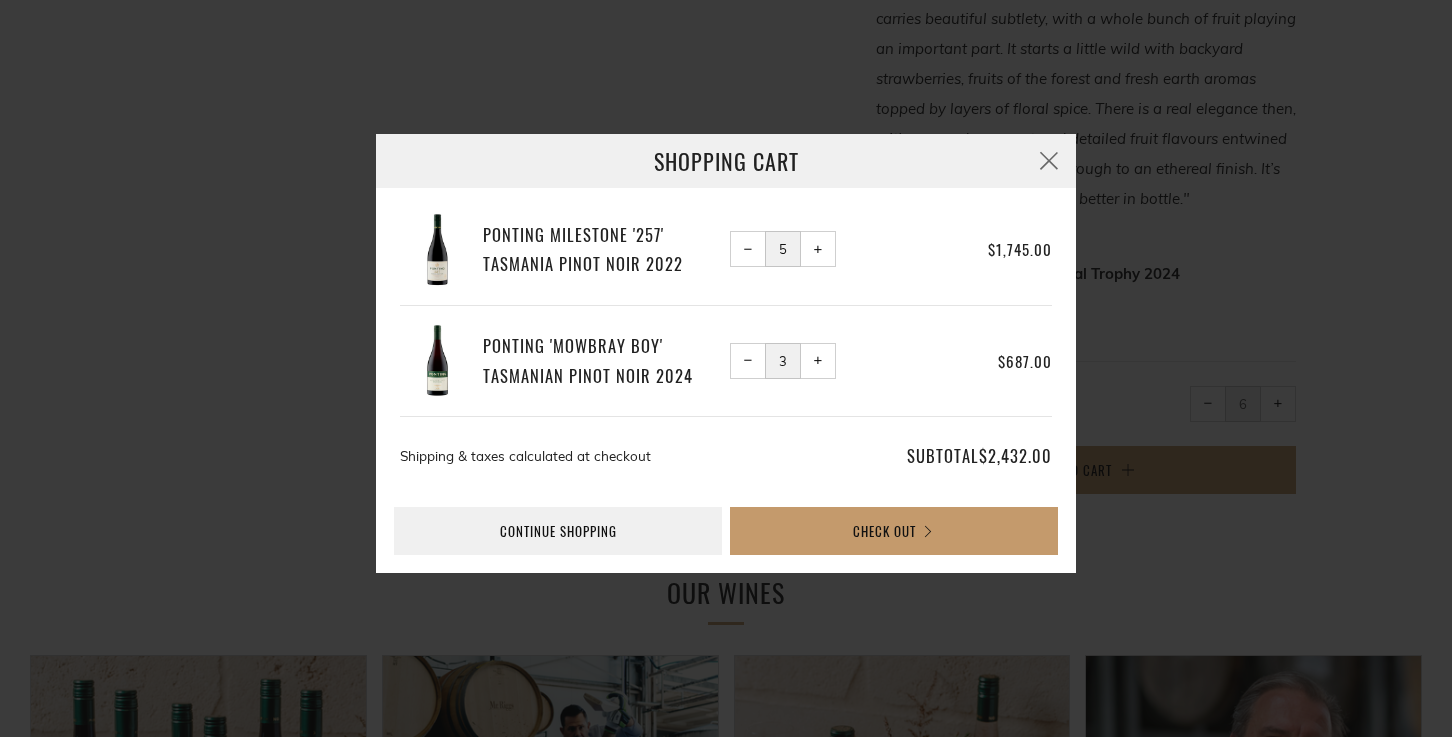 click on "−" at bounding box center [748, 360] 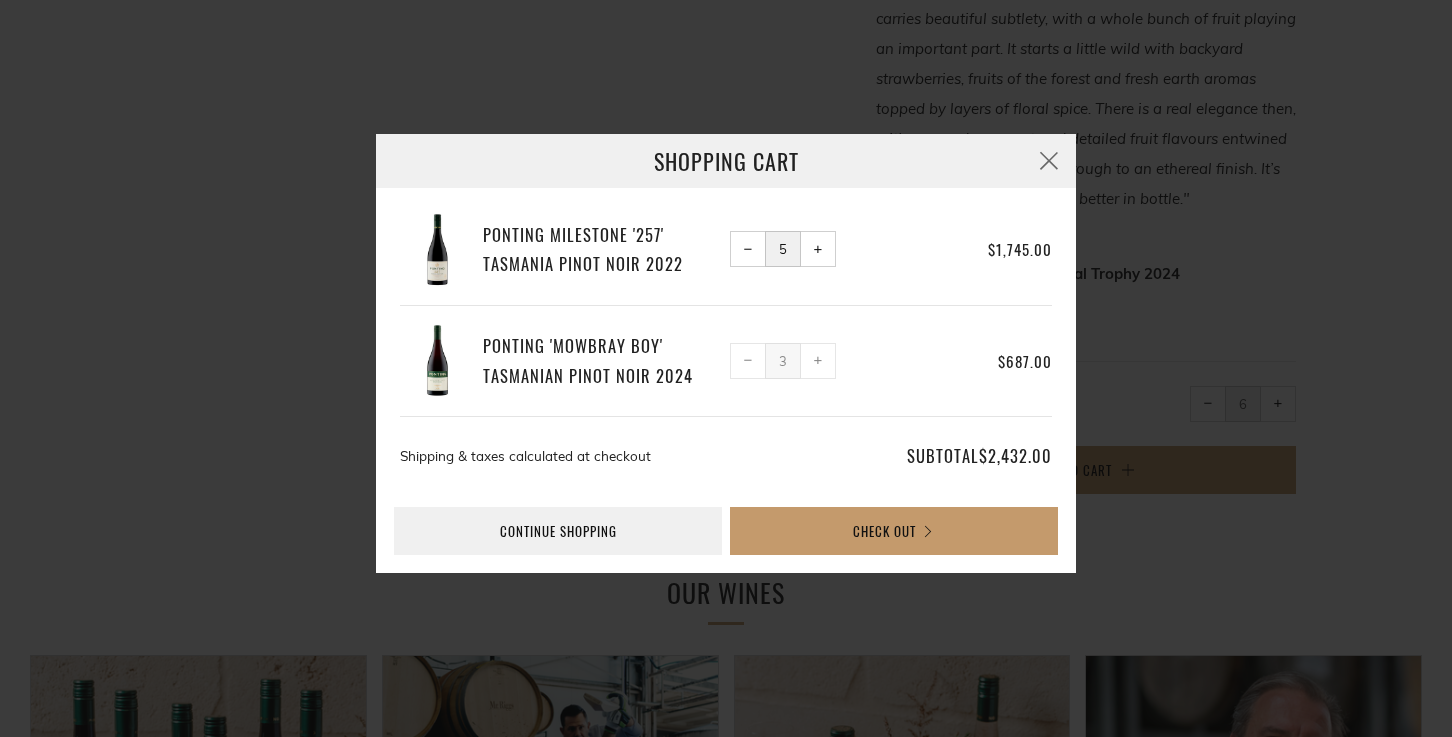 click on "−" at bounding box center (748, 360) 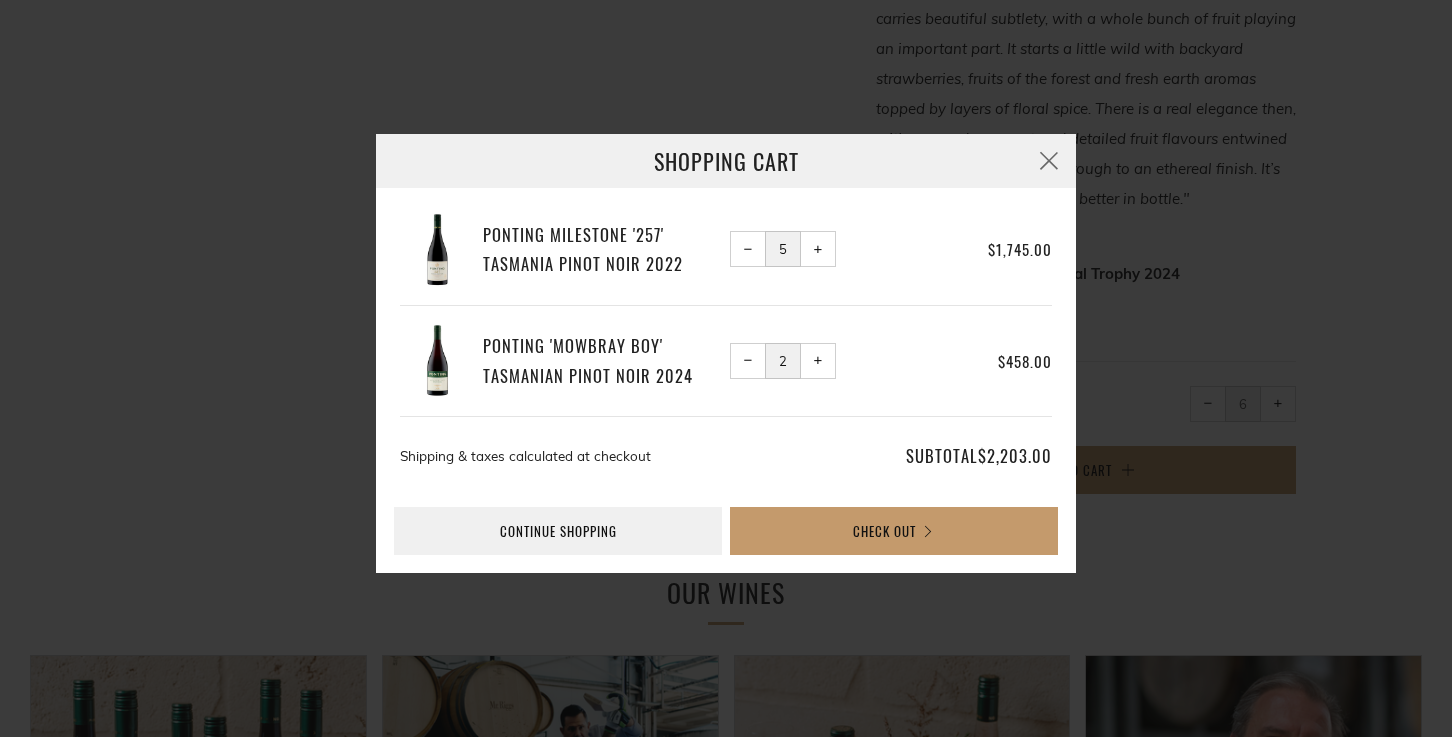 click on "−" at bounding box center (748, 360) 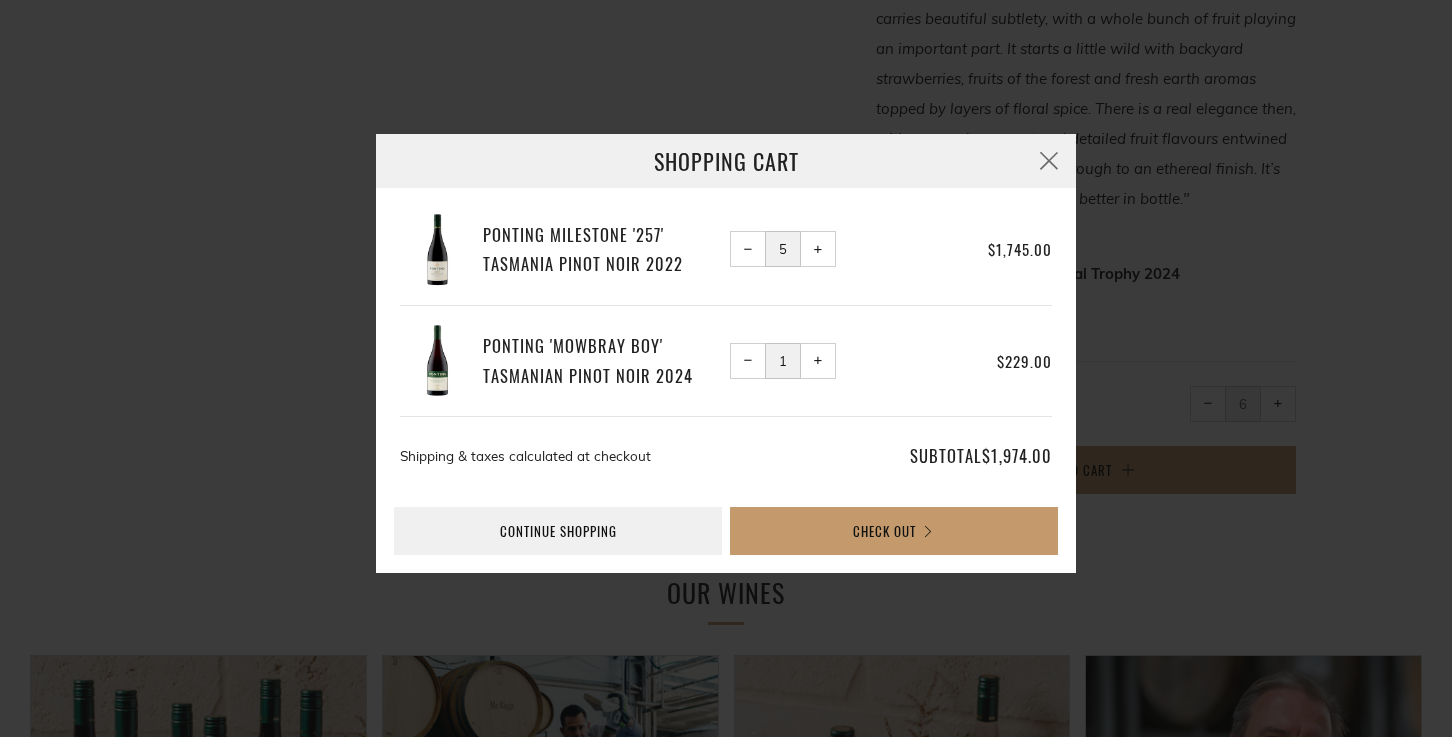 click on "−" at bounding box center [748, 360] 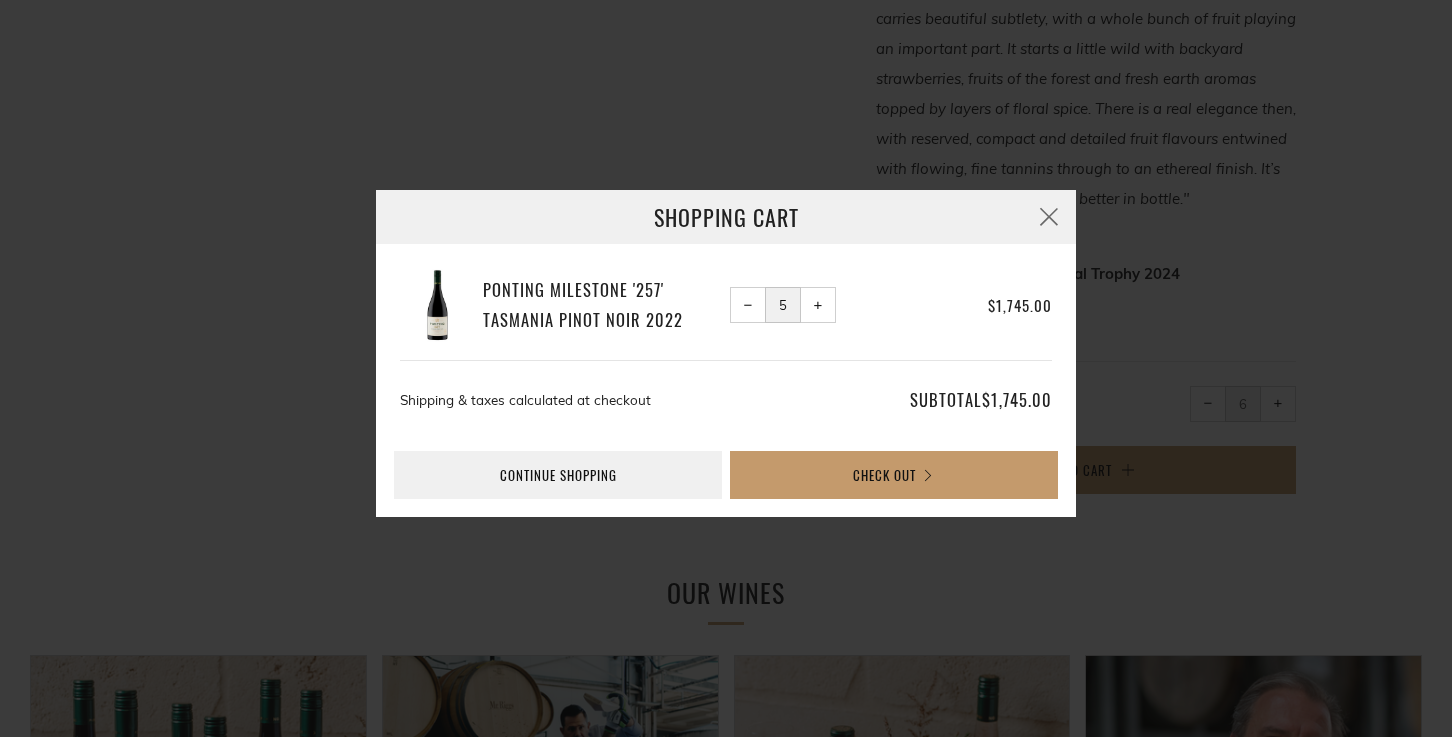 click on "+" at bounding box center (818, 305) 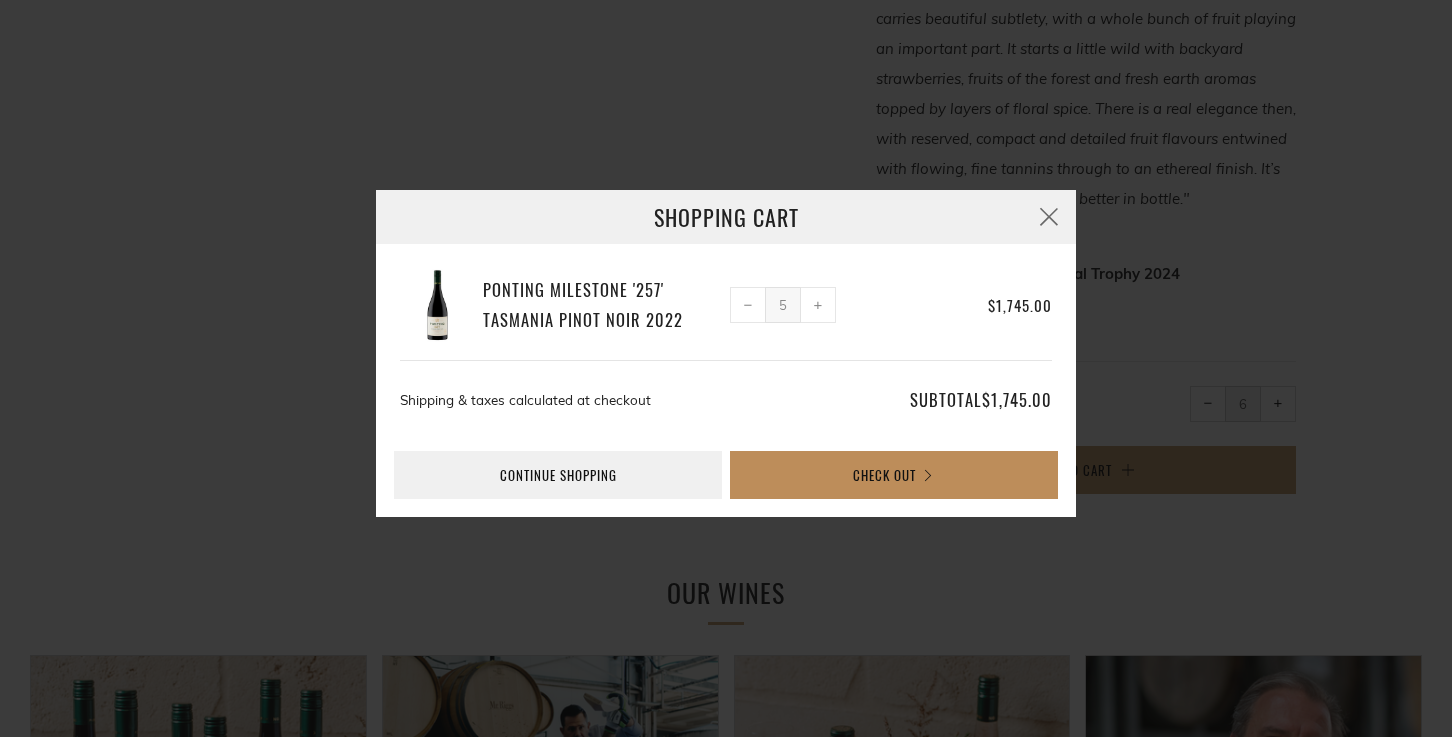 click on "Check Out" at bounding box center (894, 475) 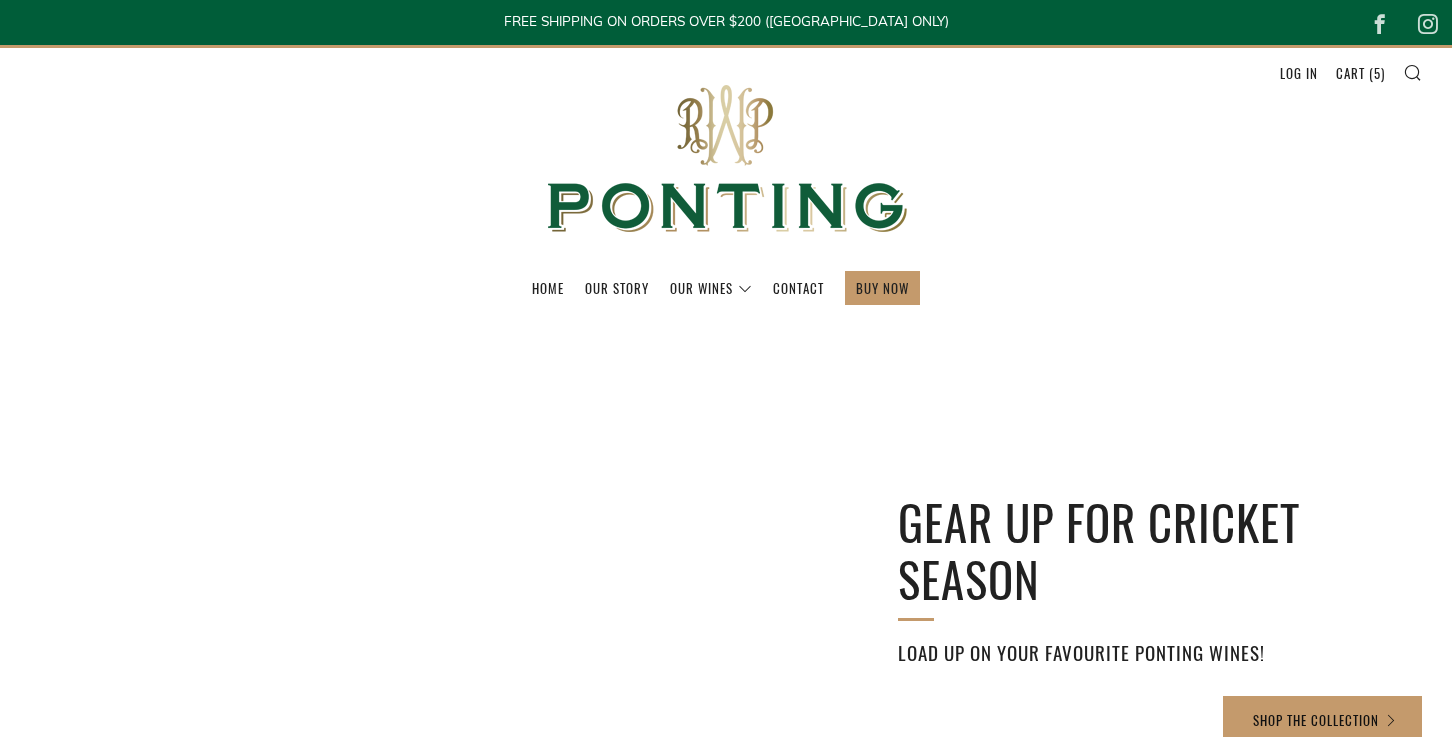 scroll, scrollTop: 0, scrollLeft: 0, axis: both 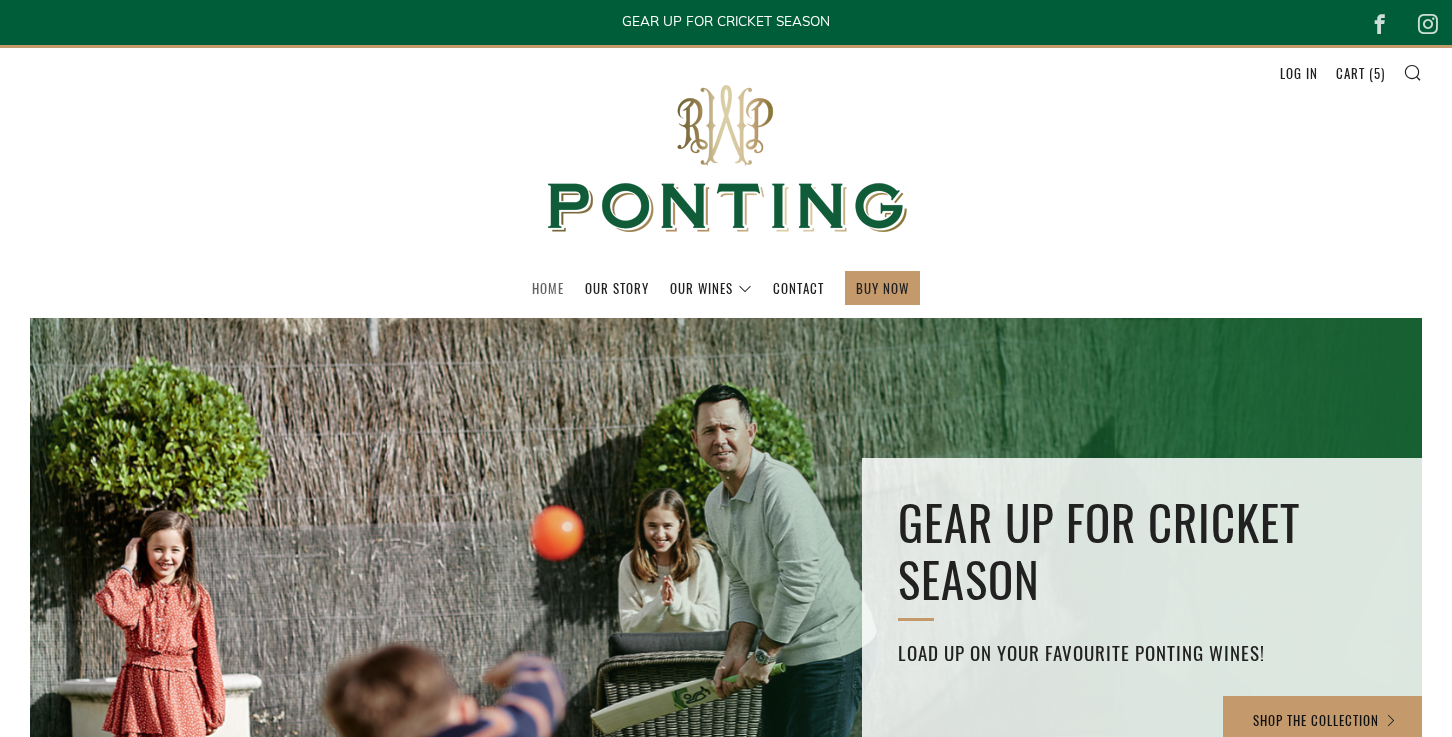 click on "Home" at bounding box center (548, 288) 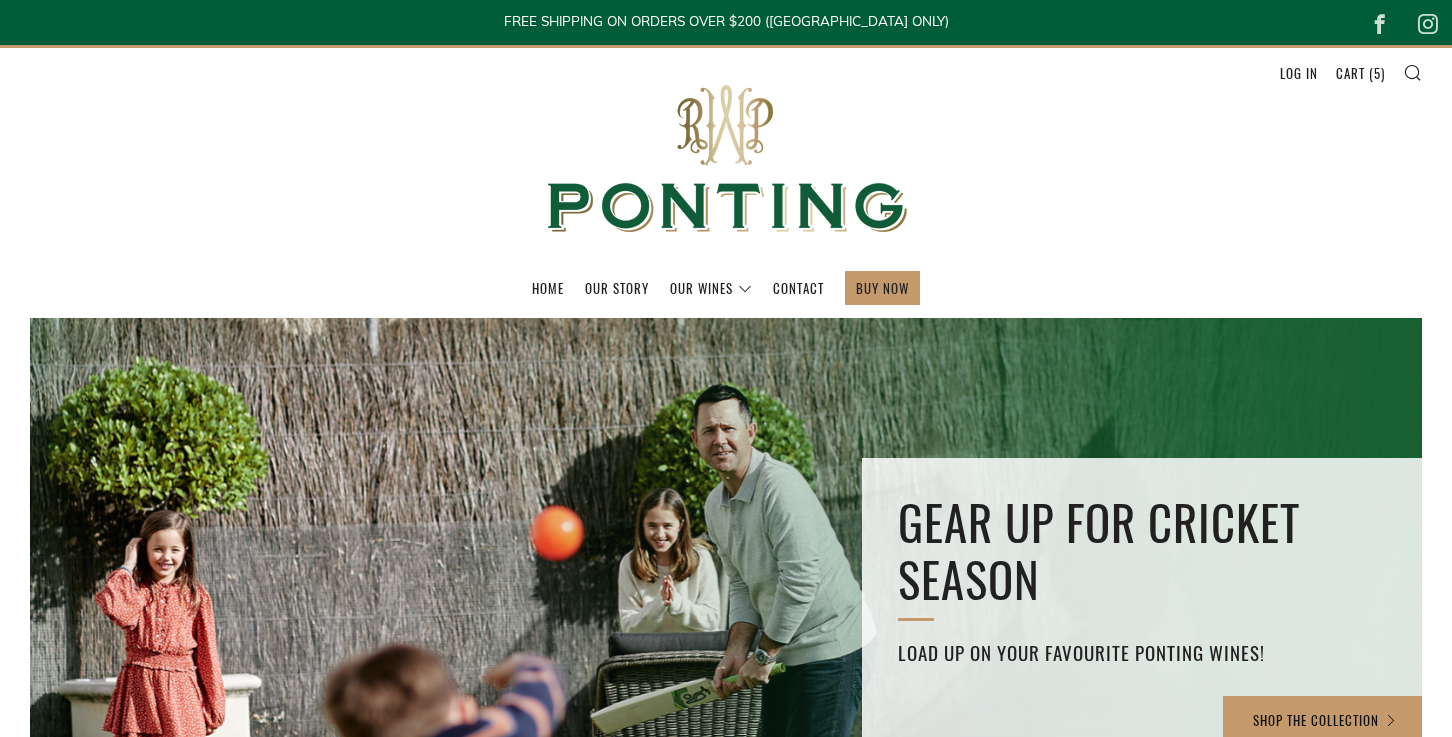 scroll, scrollTop: 0, scrollLeft: 0, axis: both 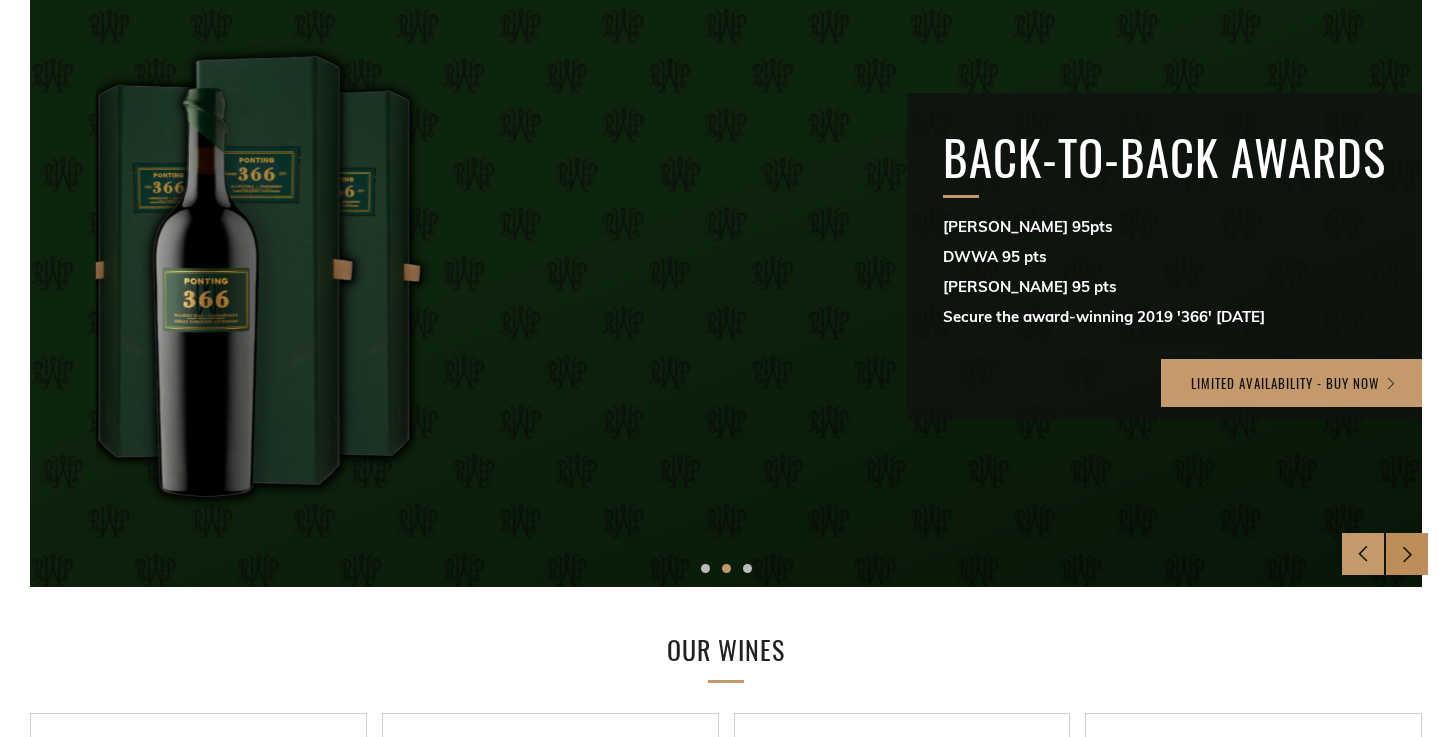 click at bounding box center [1407, 554] 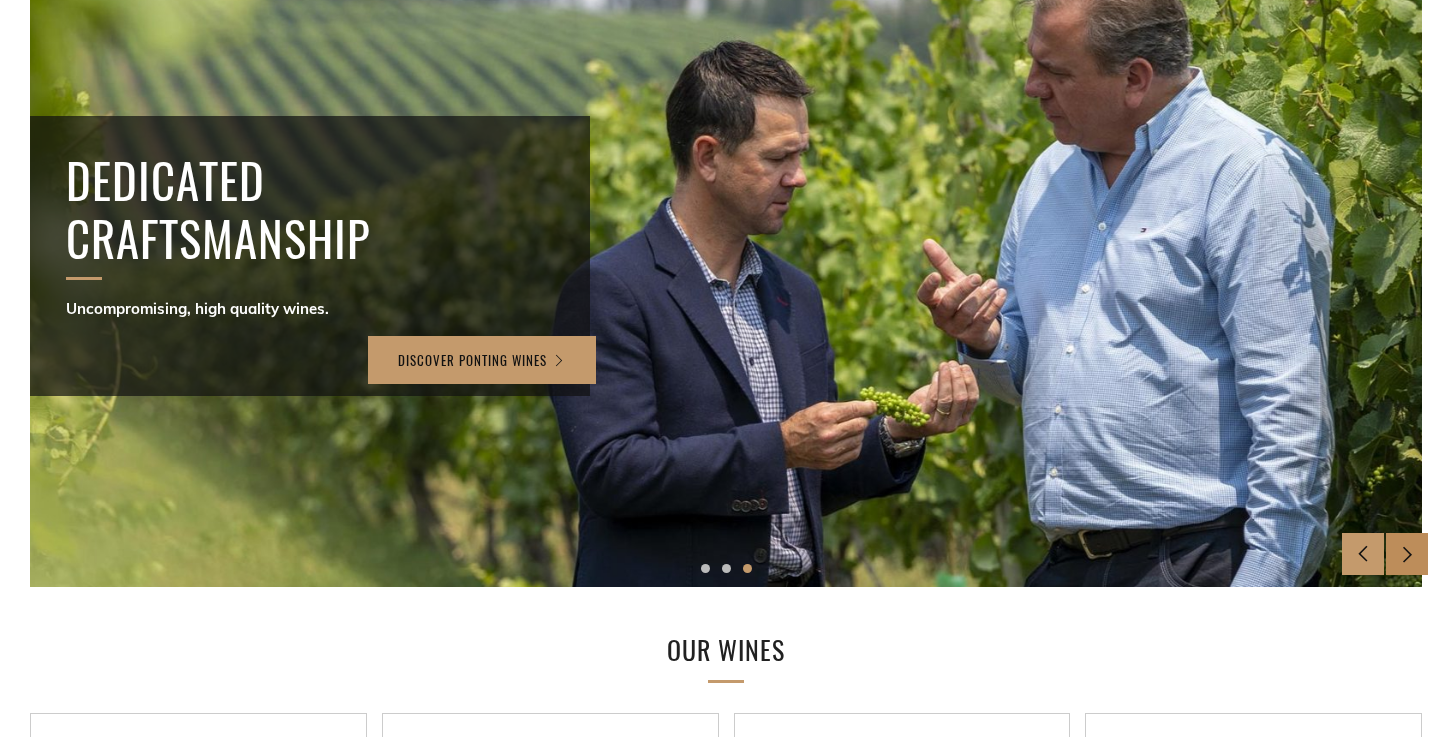 click at bounding box center (1407, 554) 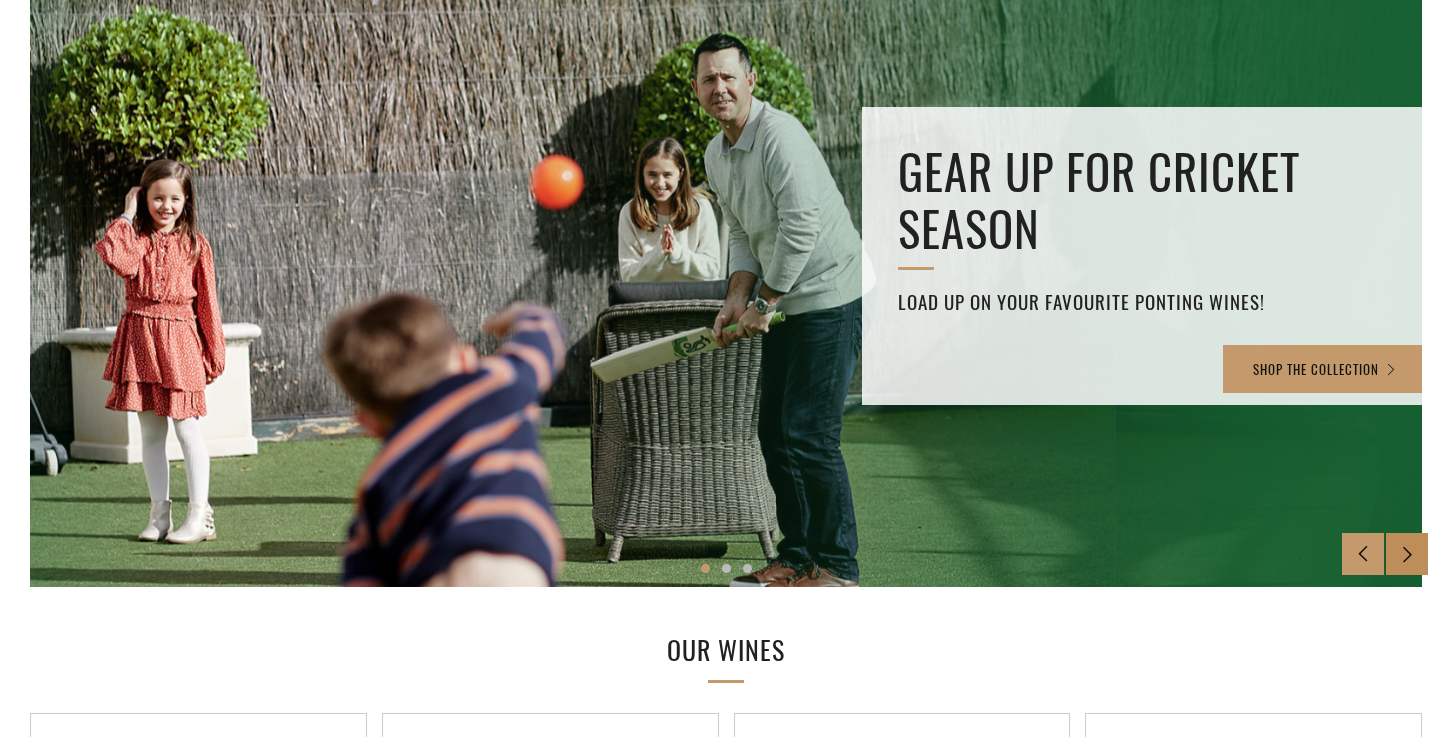 click at bounding box center (1407, 554) 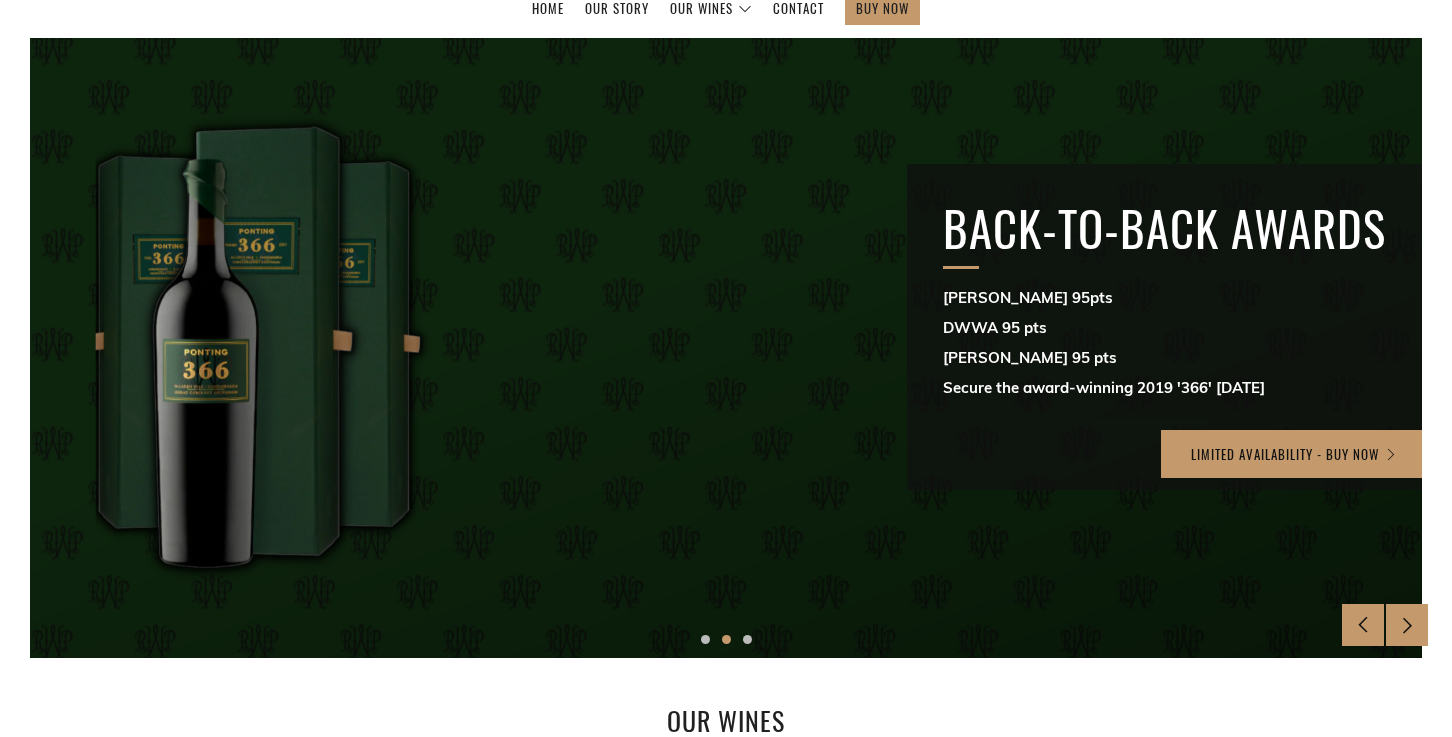 scroll, scrollTop: 252, scrollLeft: 0, axis: vertical 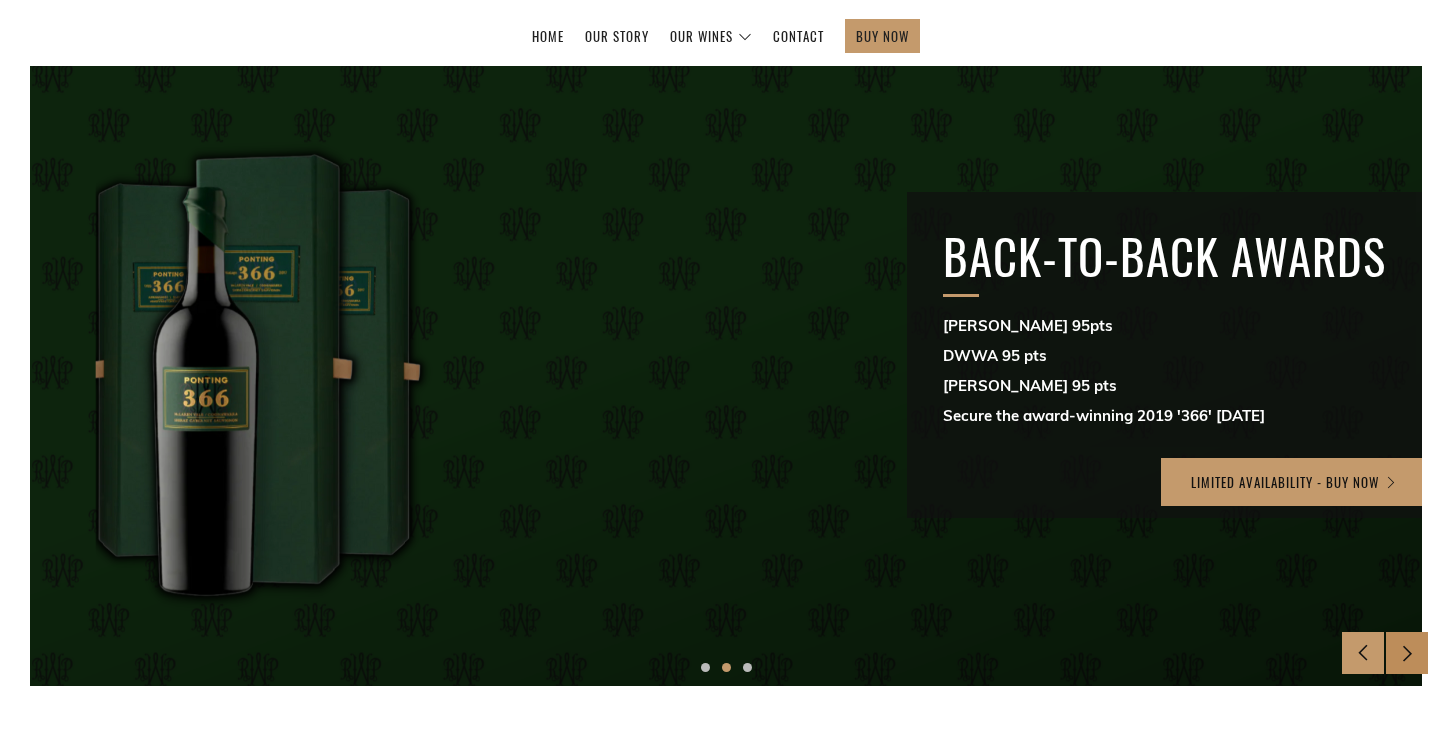 click at bounding box center (1407, 653) 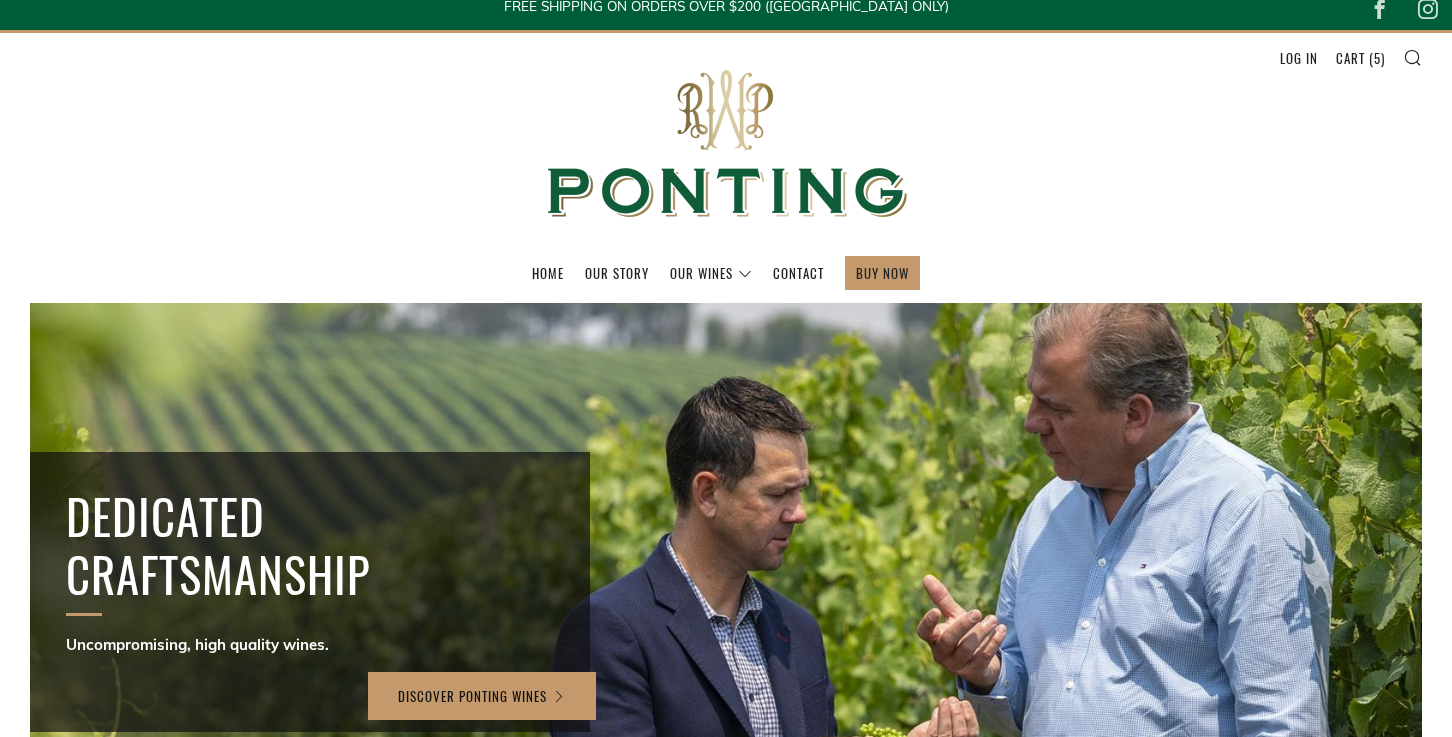 scroll, scrollTop: 0, scrollLeft: 0, axis: both 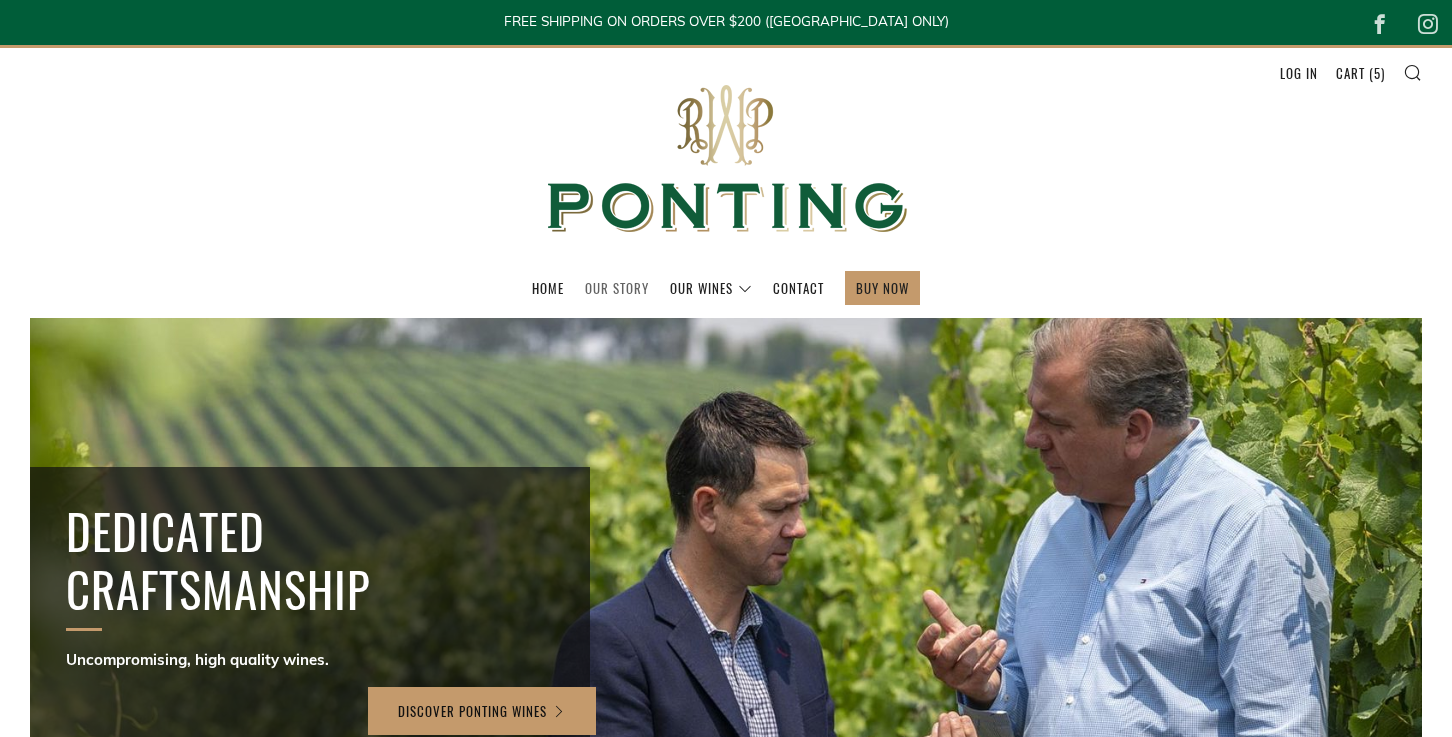 click on "Our Story" at bounding box center [617, 288] 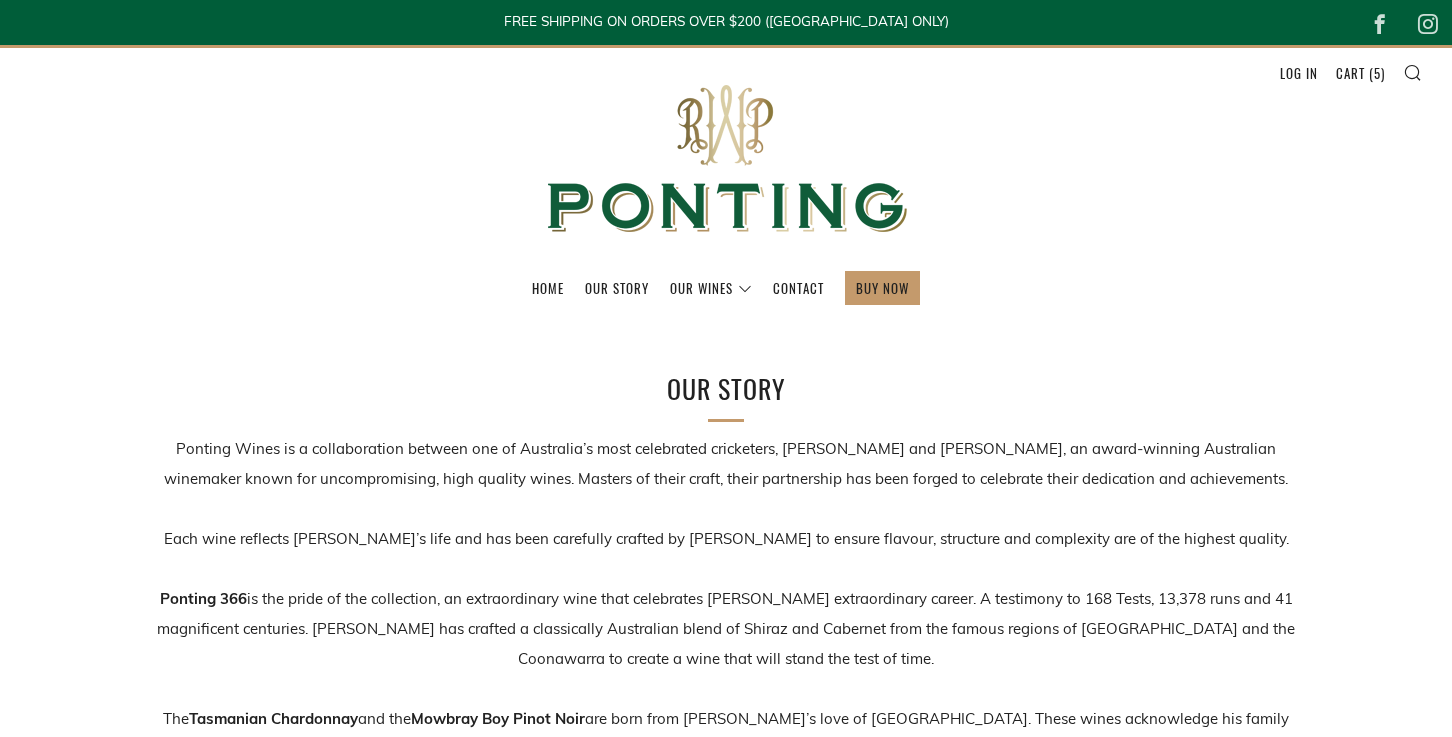 scroll, scrollTop: 0, scrollLeft: 0, axis: both 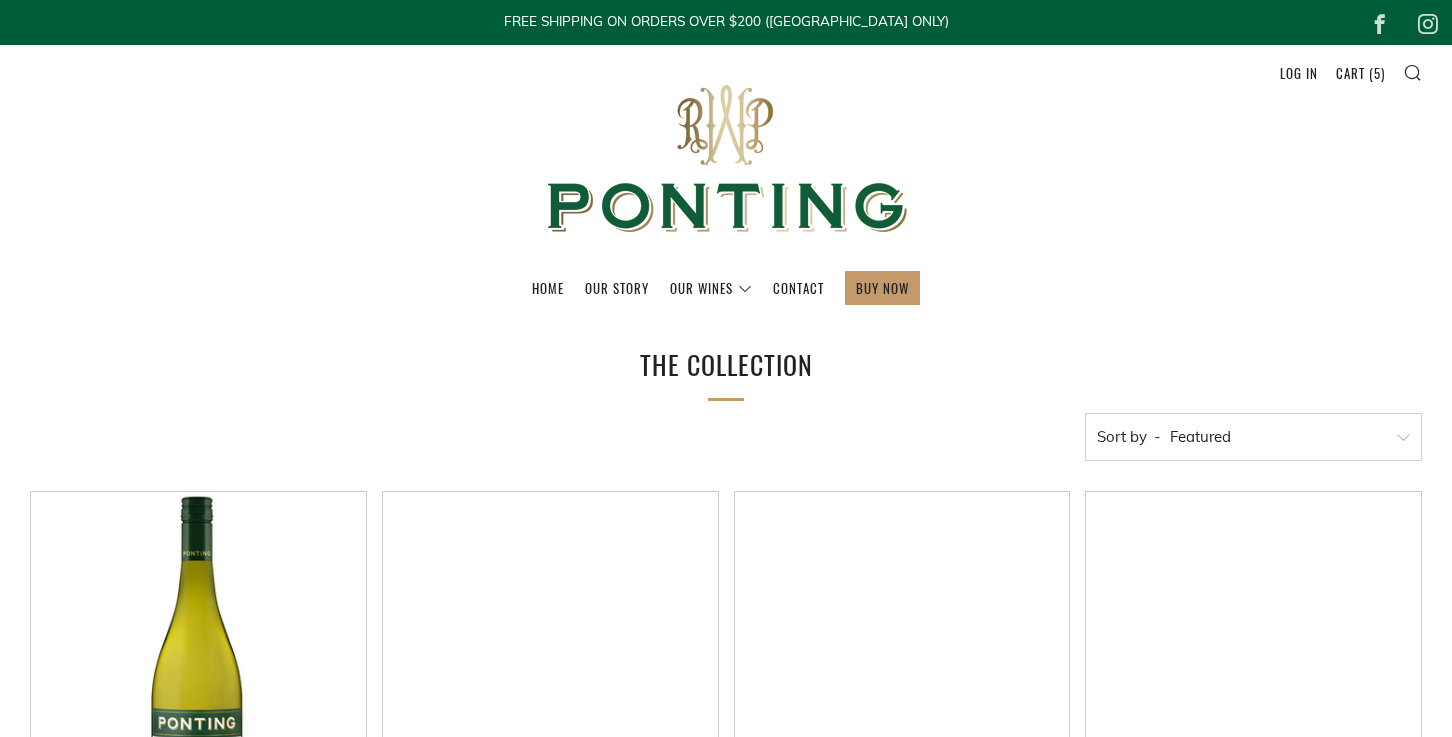 click on "Our Story" at bounding box center [617, 288] 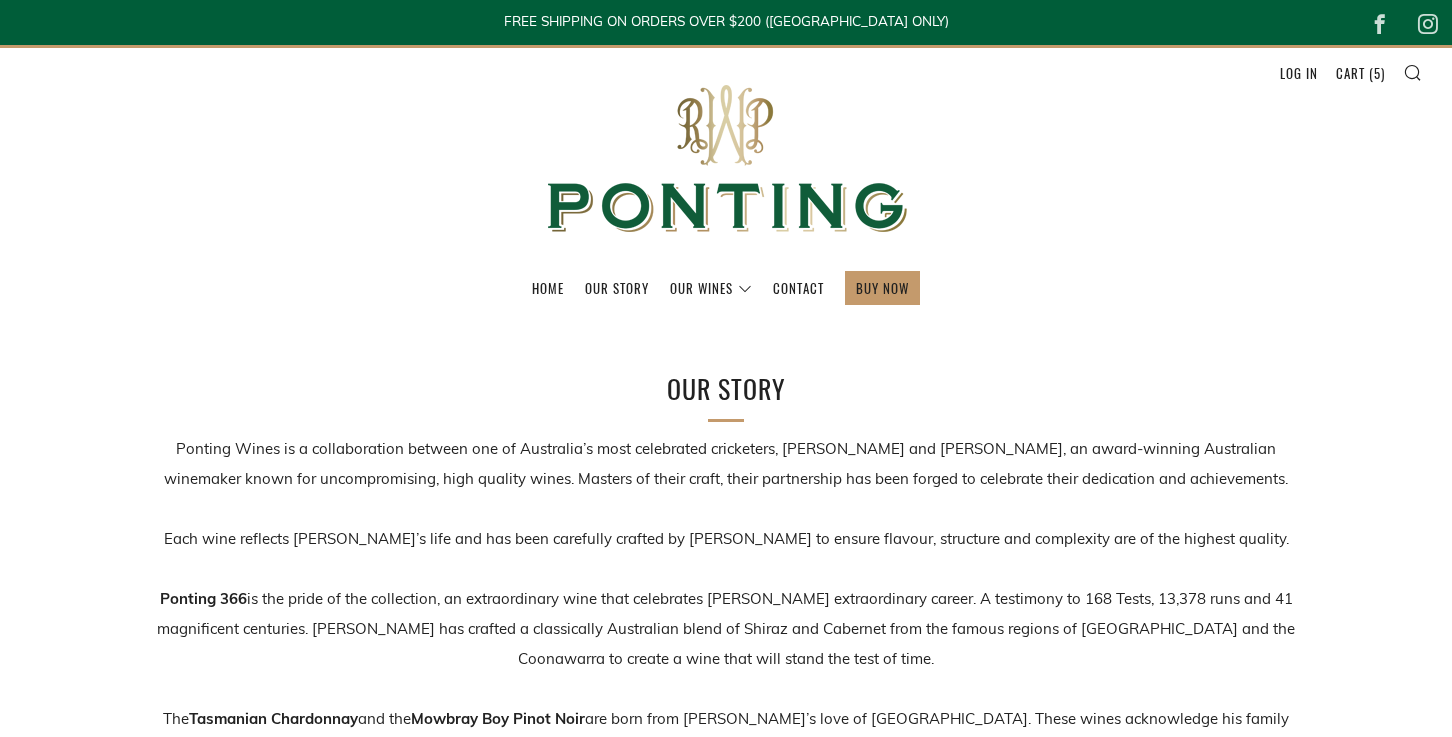 scroll, scrollTop: 0, scrollLeft: 0, axis: both 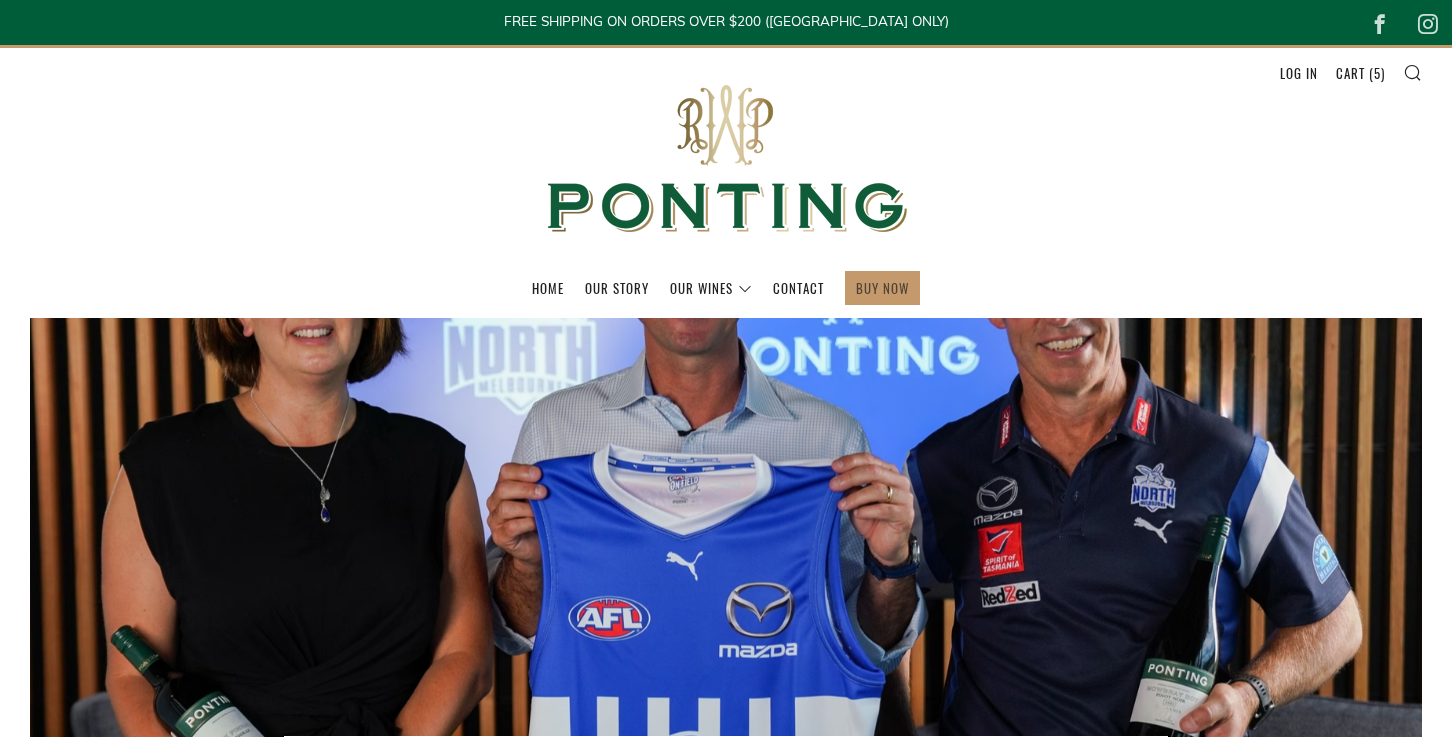 click on "BUY NOW" at bounding box center (882, 288) 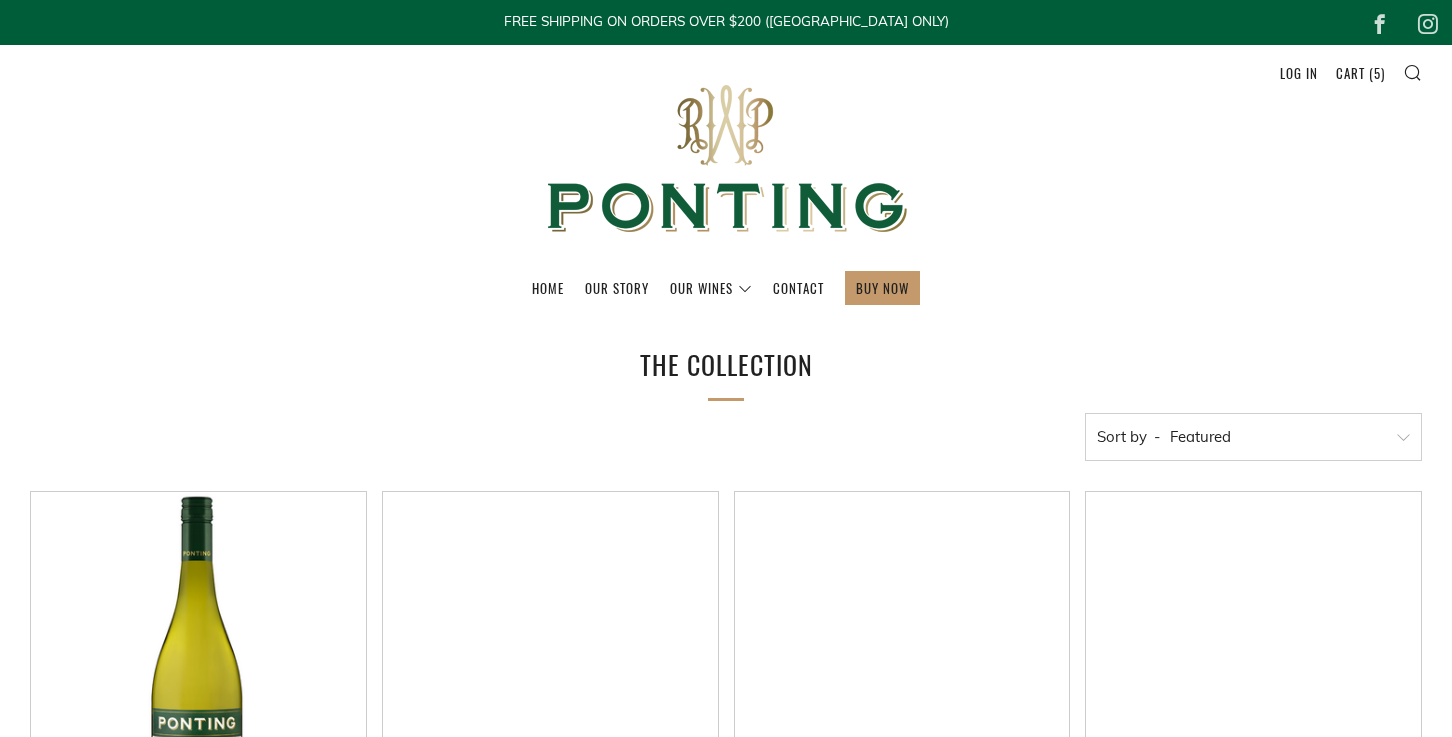 scroll, scrollTop: 0, scrollLeft: 0, axis: both 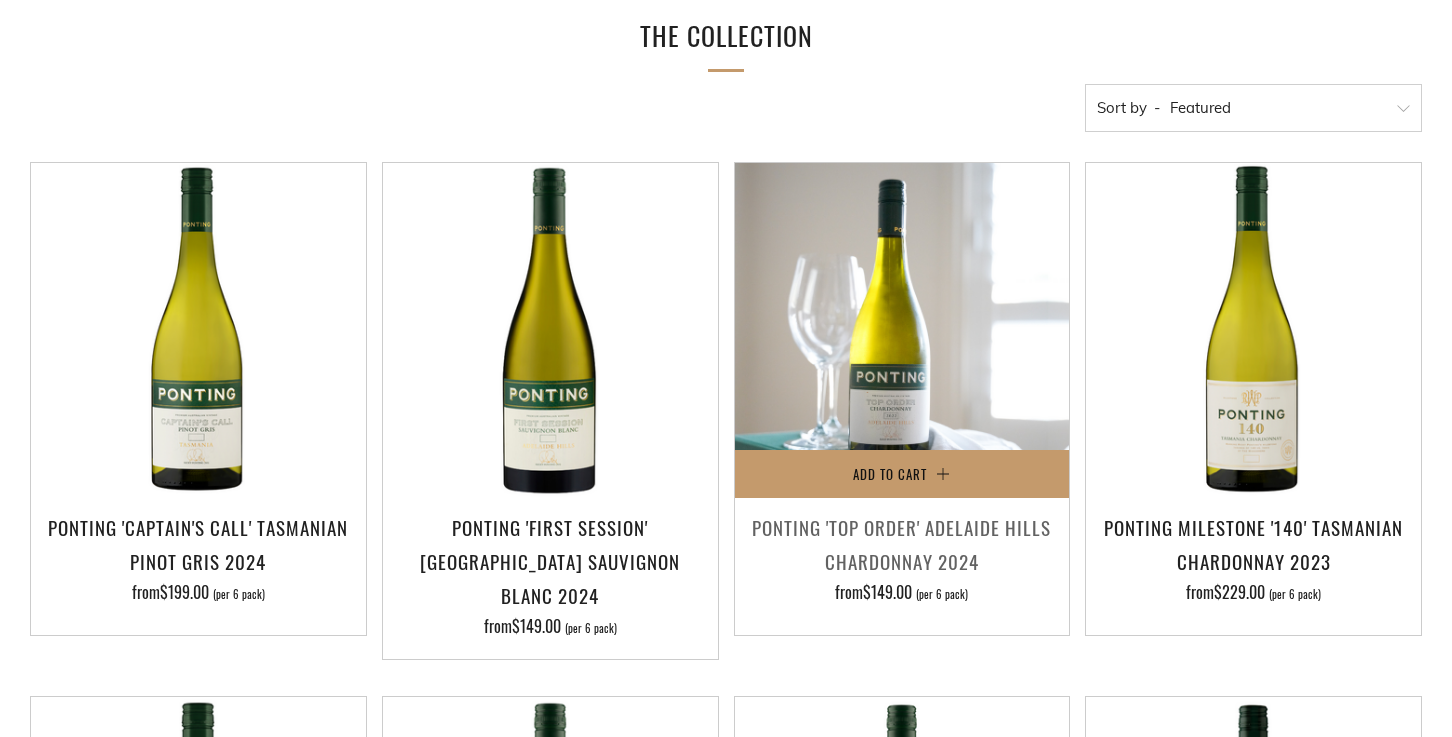 click at bounding box center [902, 330] 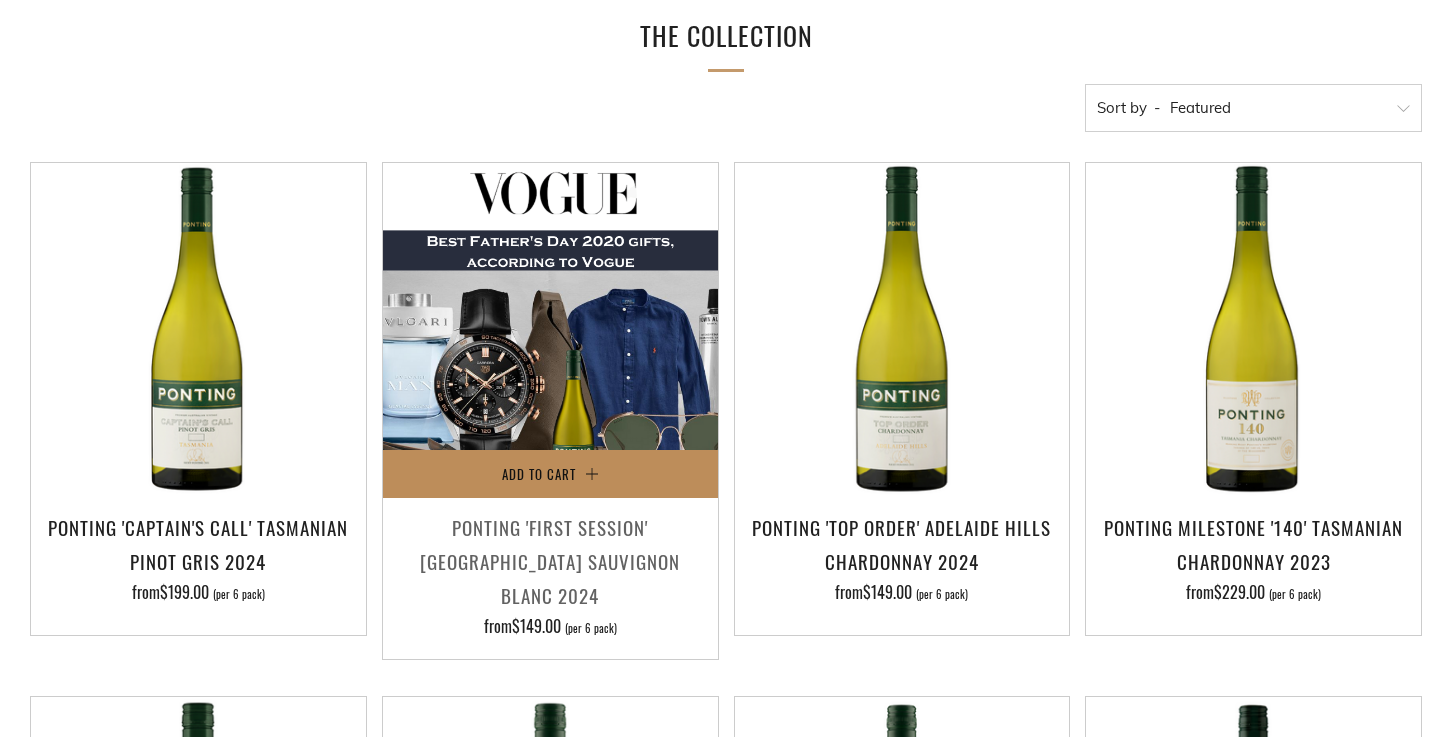 click on "Add to Cart" at bounding box center [550, 474] 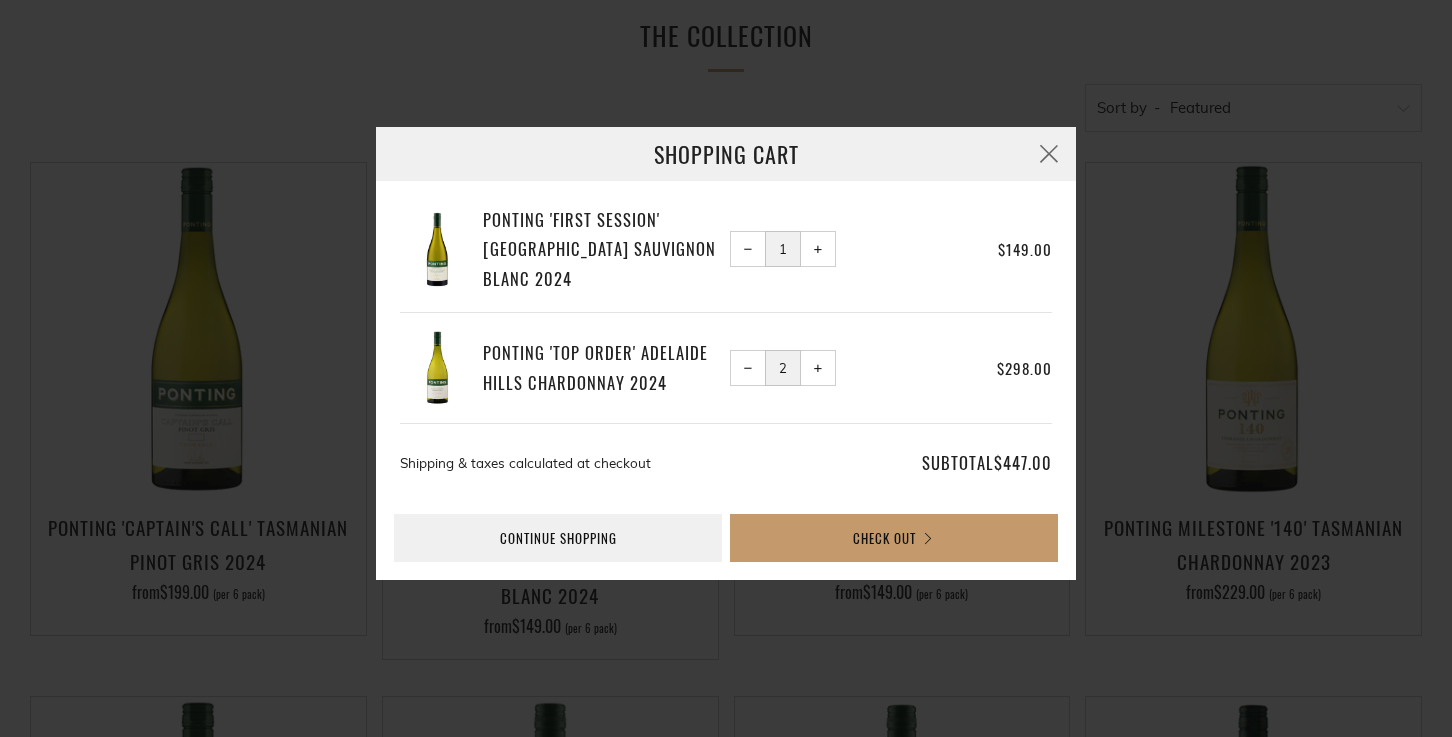 click on "−
Reduce item quantity by one" at bounding box center (748, 249) 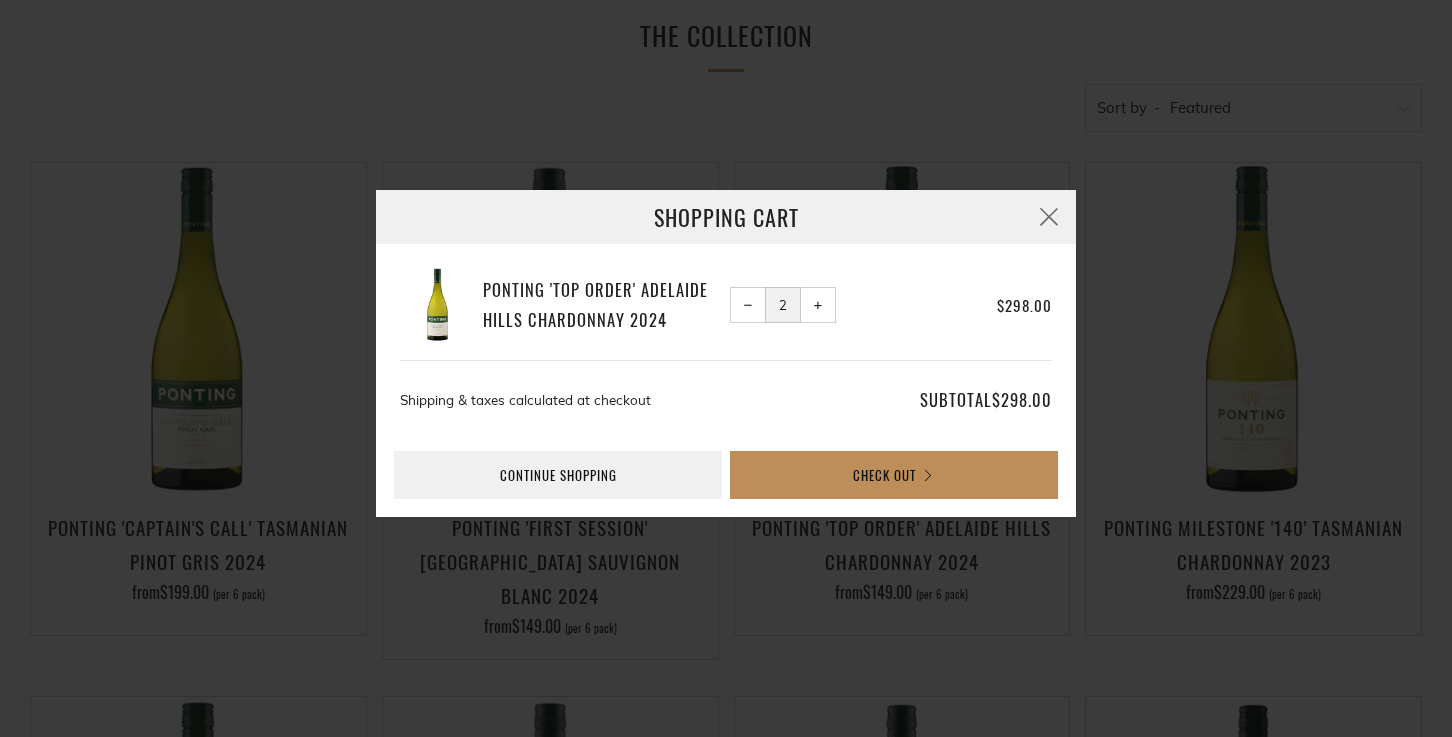click on "Check Out" at bounding box center (894, 475) 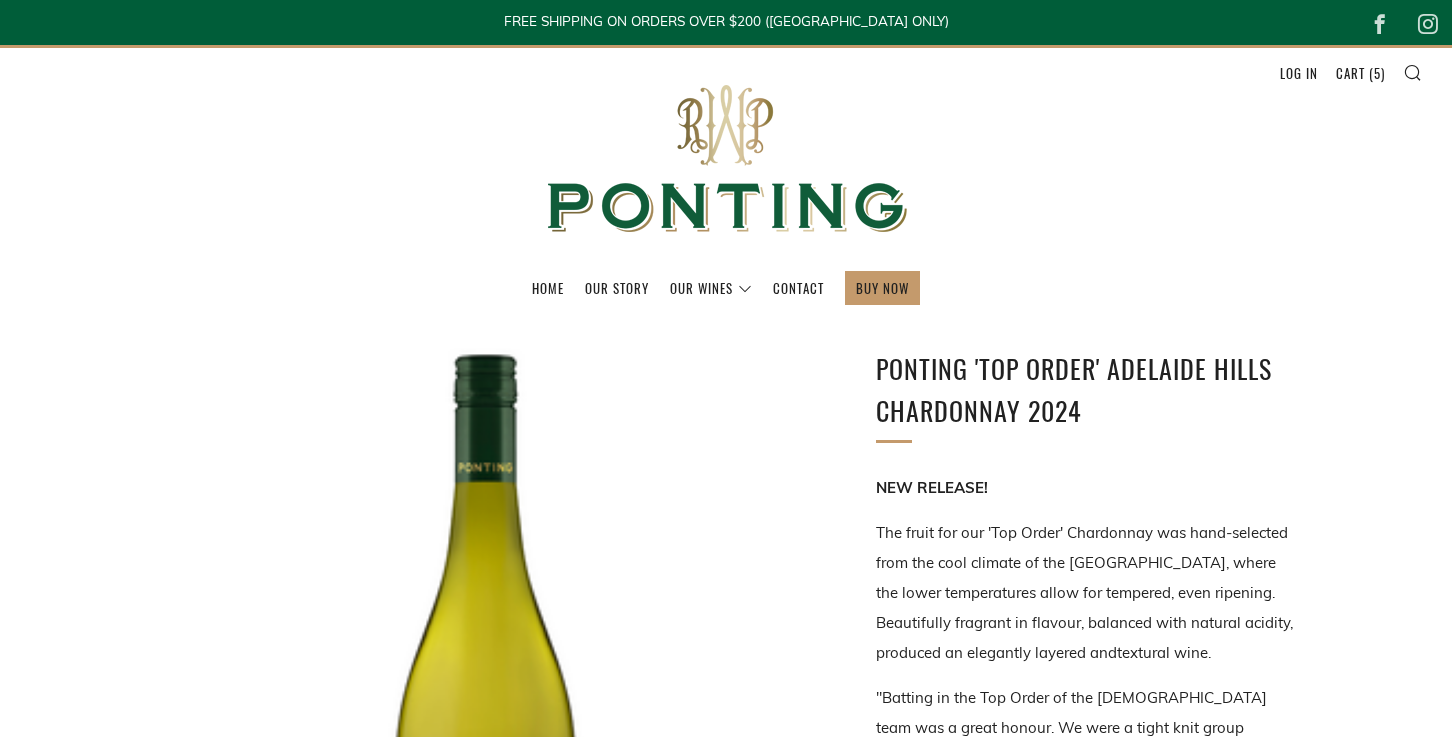 scroll, scrollTop: 0, scrollLeft: 0, axis: both 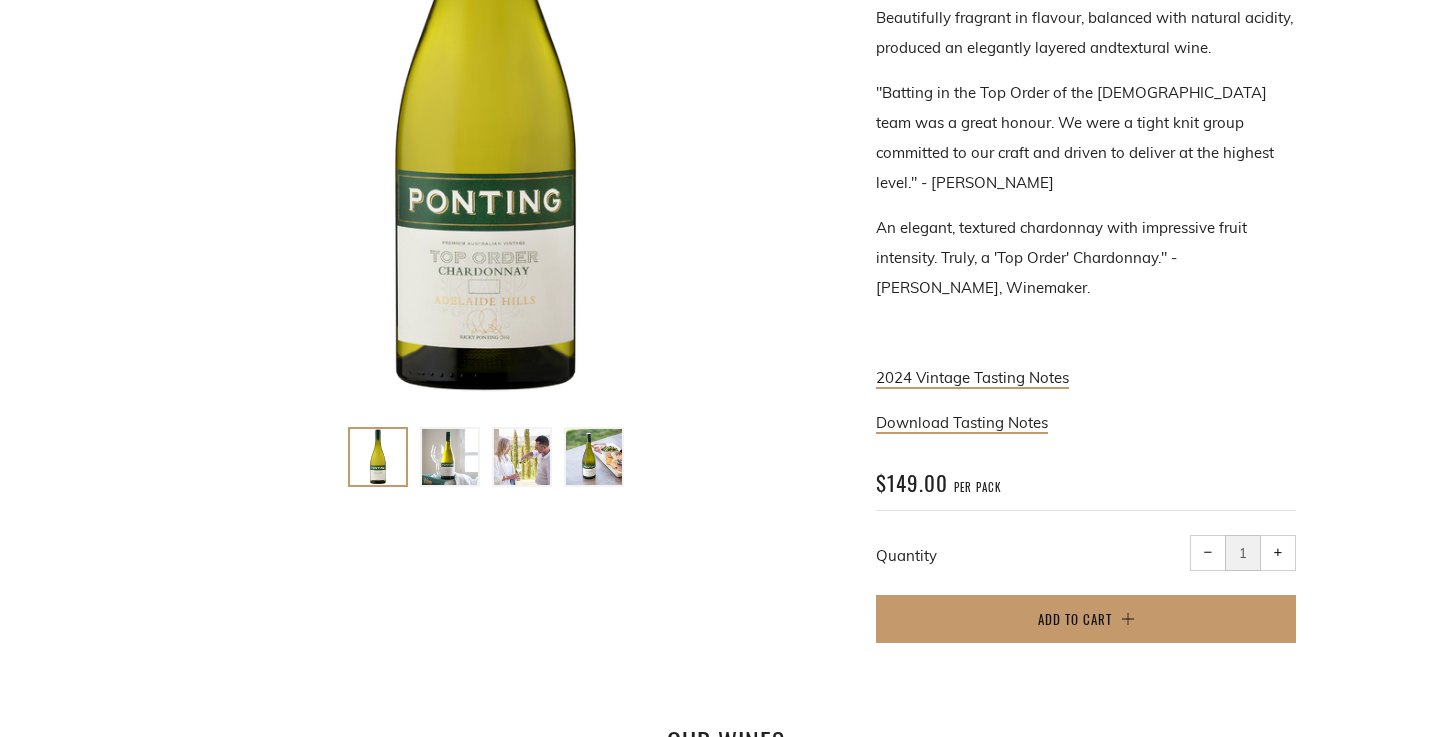 click on "+" at bounding box center [1278, 552] 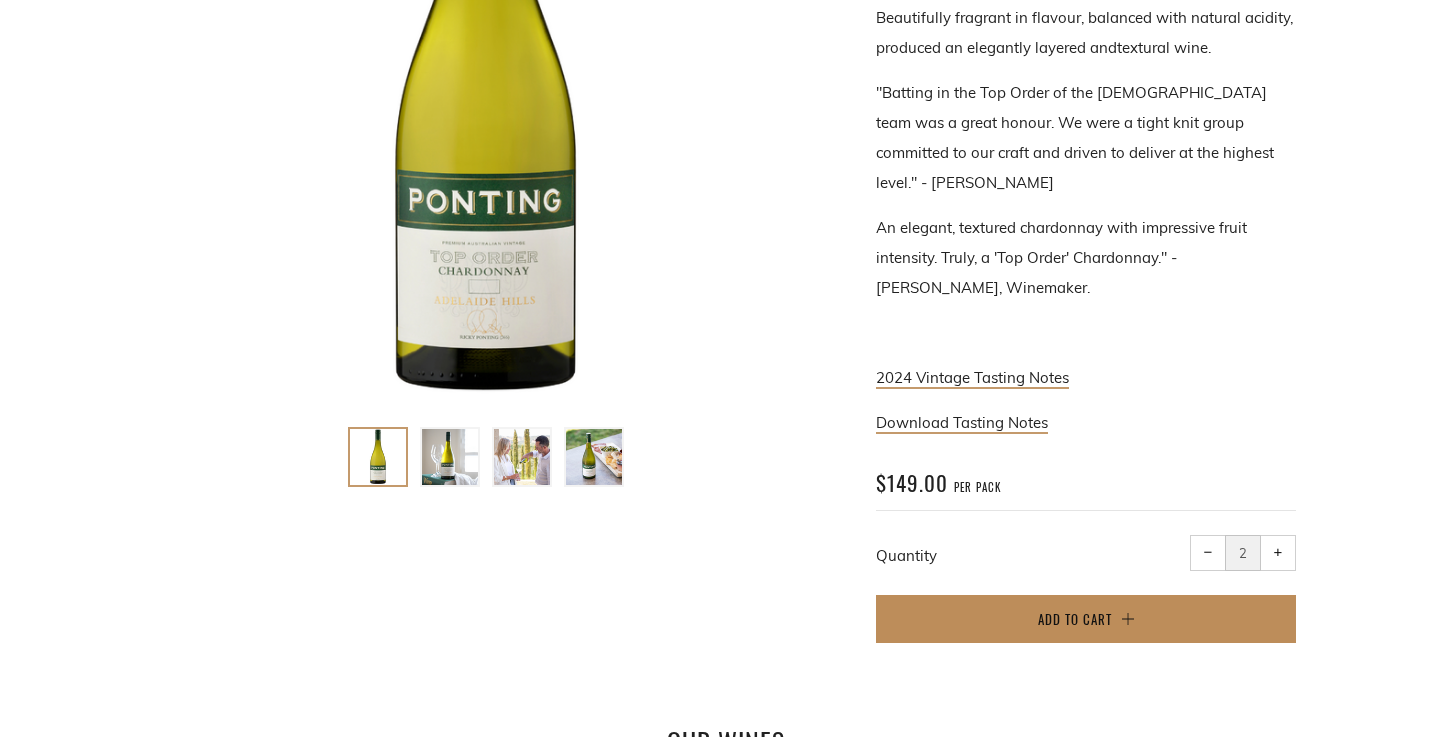 click on "Add to Cart" at bounding box center [1086, 619] 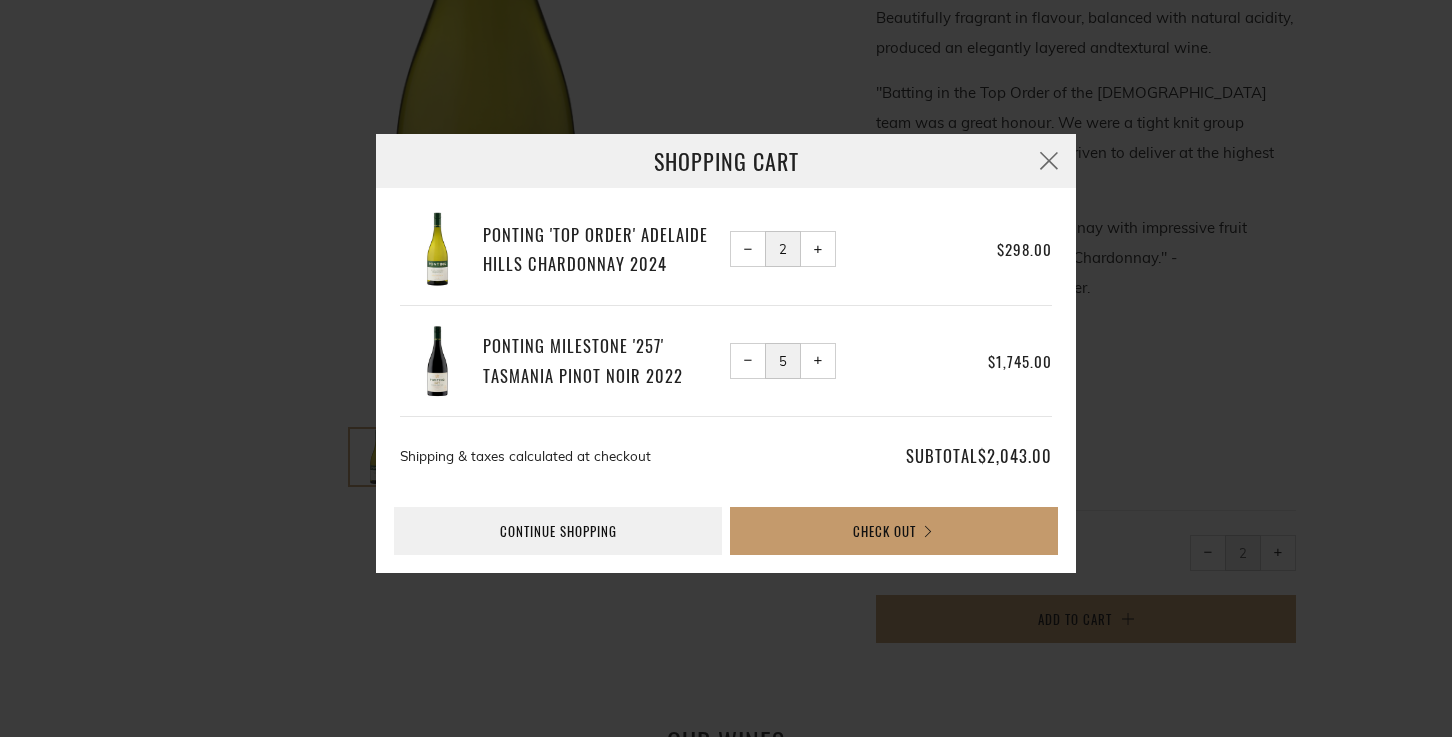 click on "−
Reduce item quantity by one" at bounding box center (748, 249) 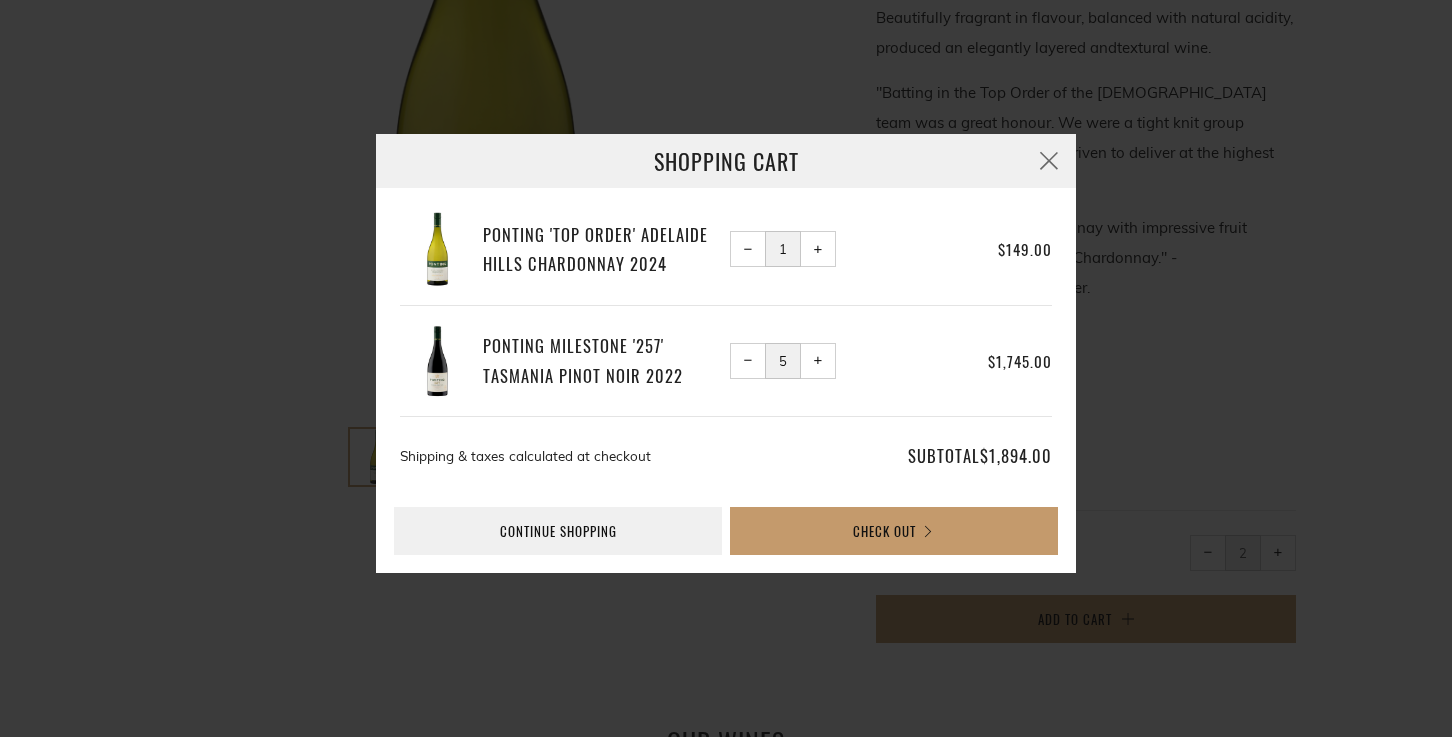 click on "−" at bounding box center [748, 360] 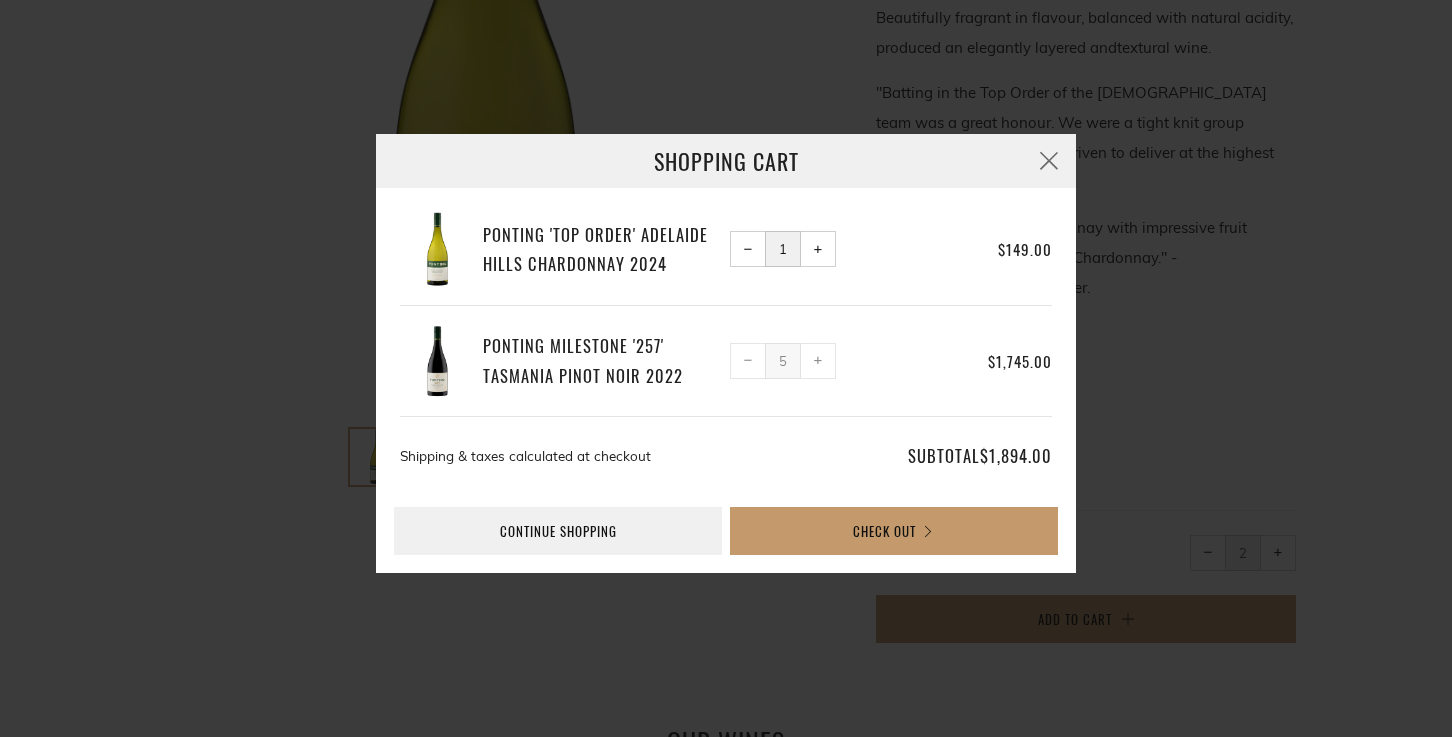 click on "−" at bounding box center (748, 360) 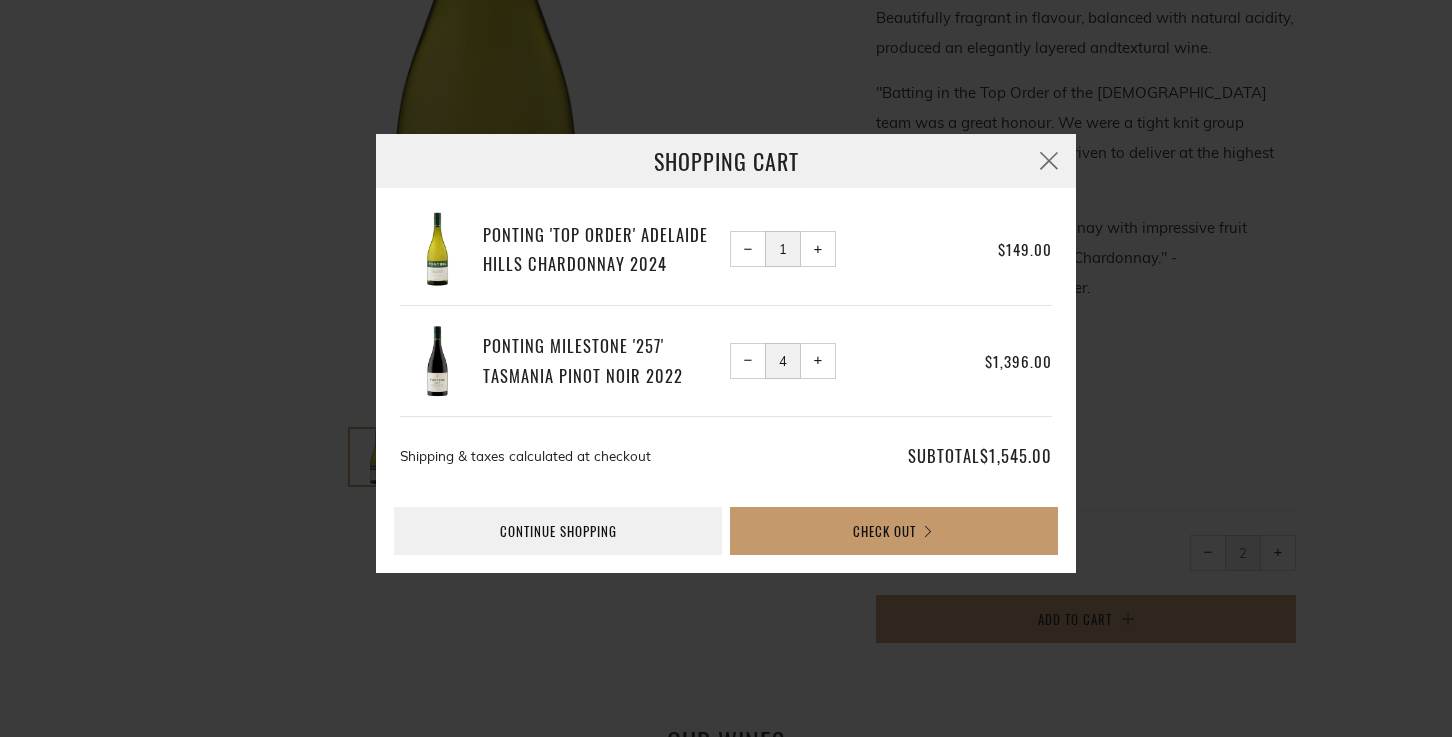 click on "−" at bounding box center (748, 360) 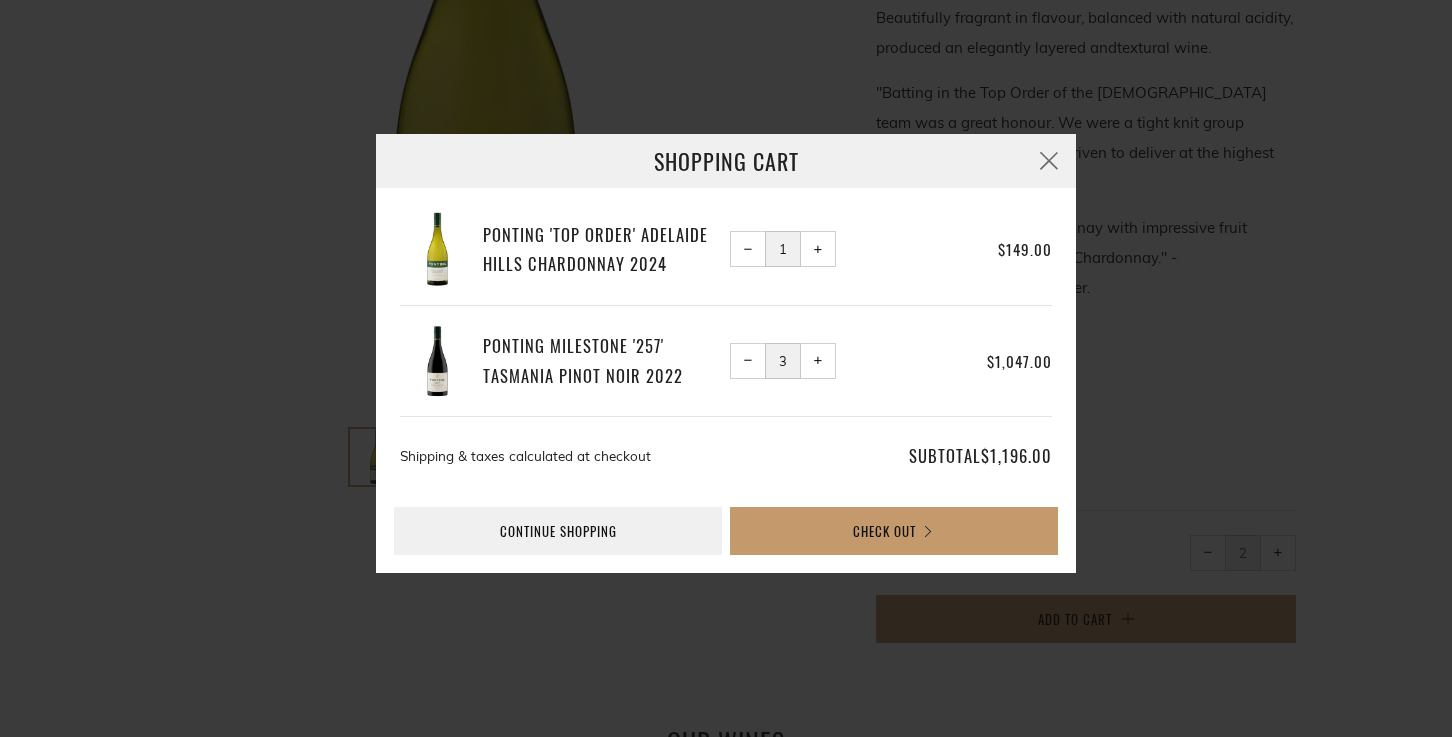 click on "−" at bounding box center (748, 360) 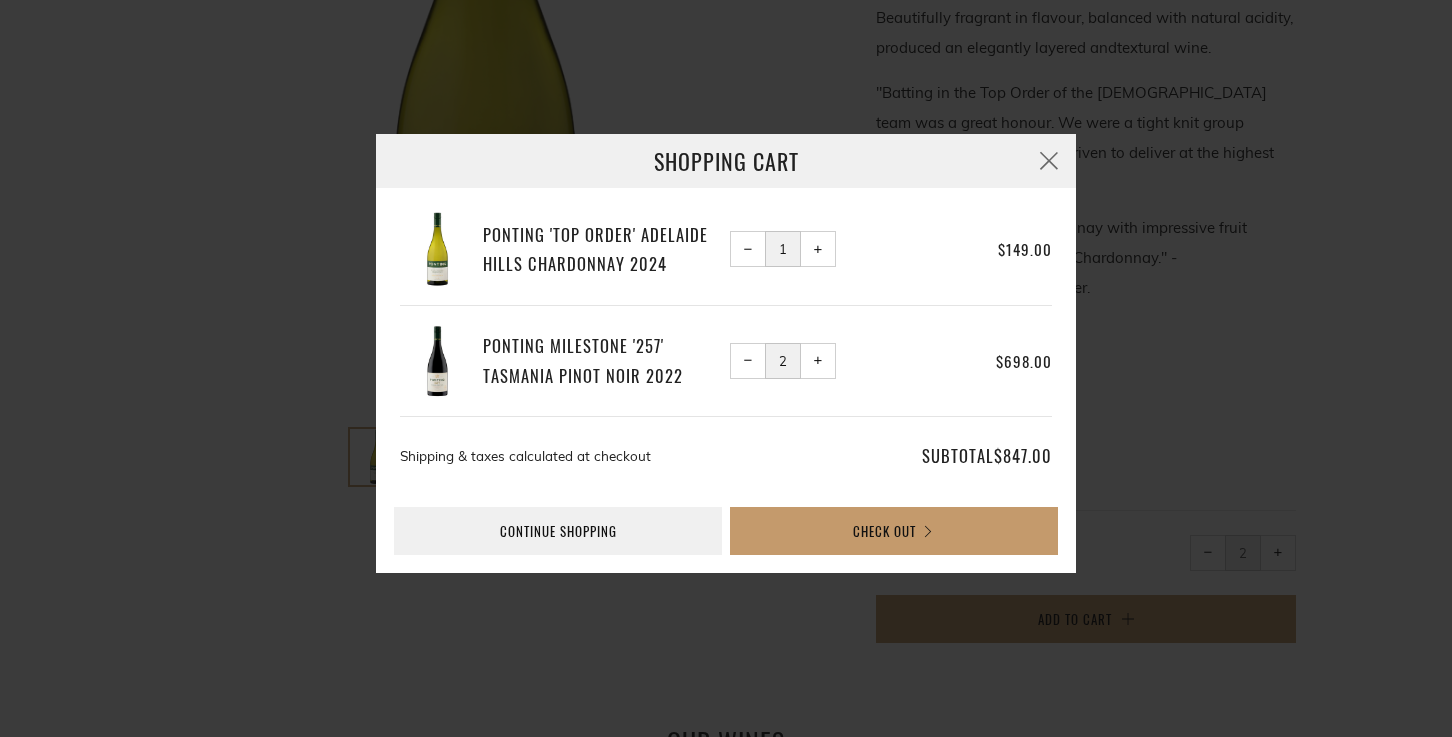 click on "−" at bounding box center [748, 360] 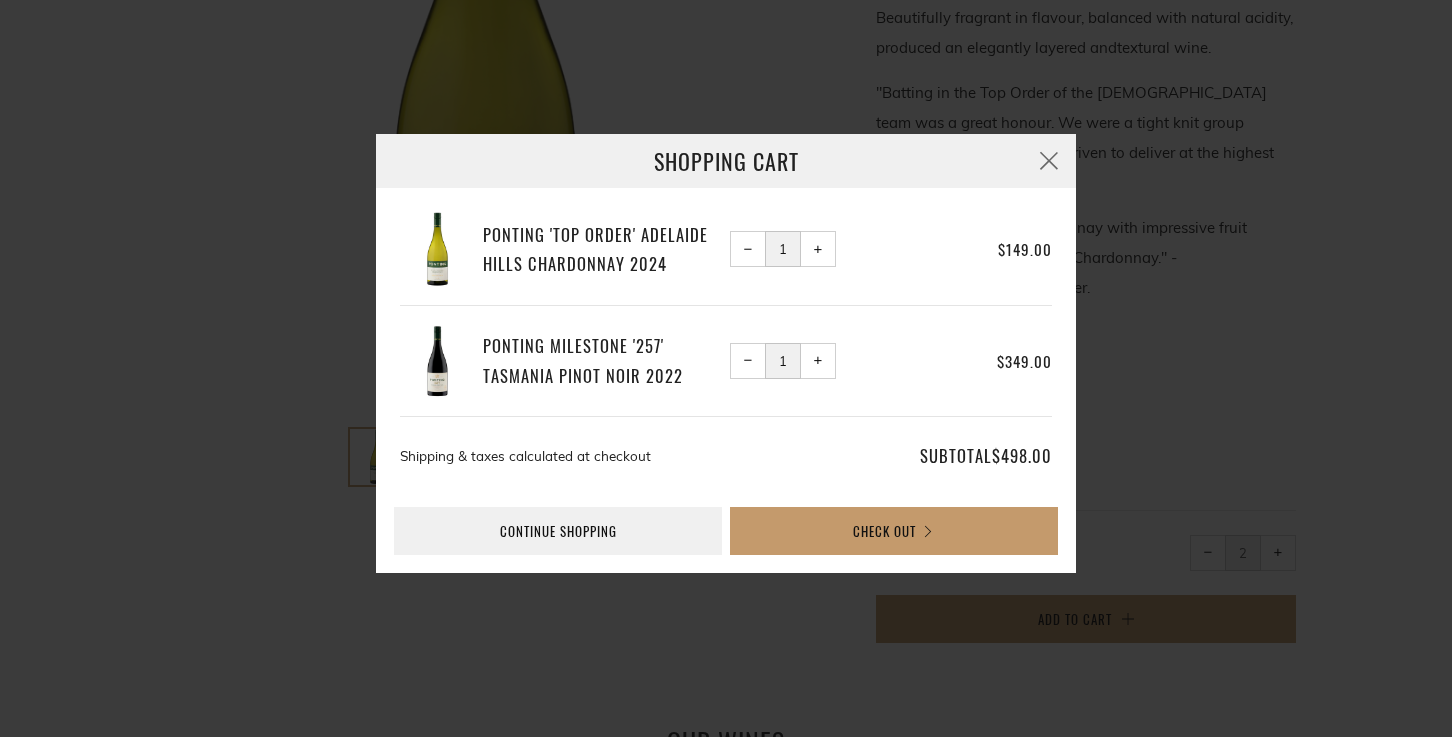 click on "−" at bounding box center (748, 360) 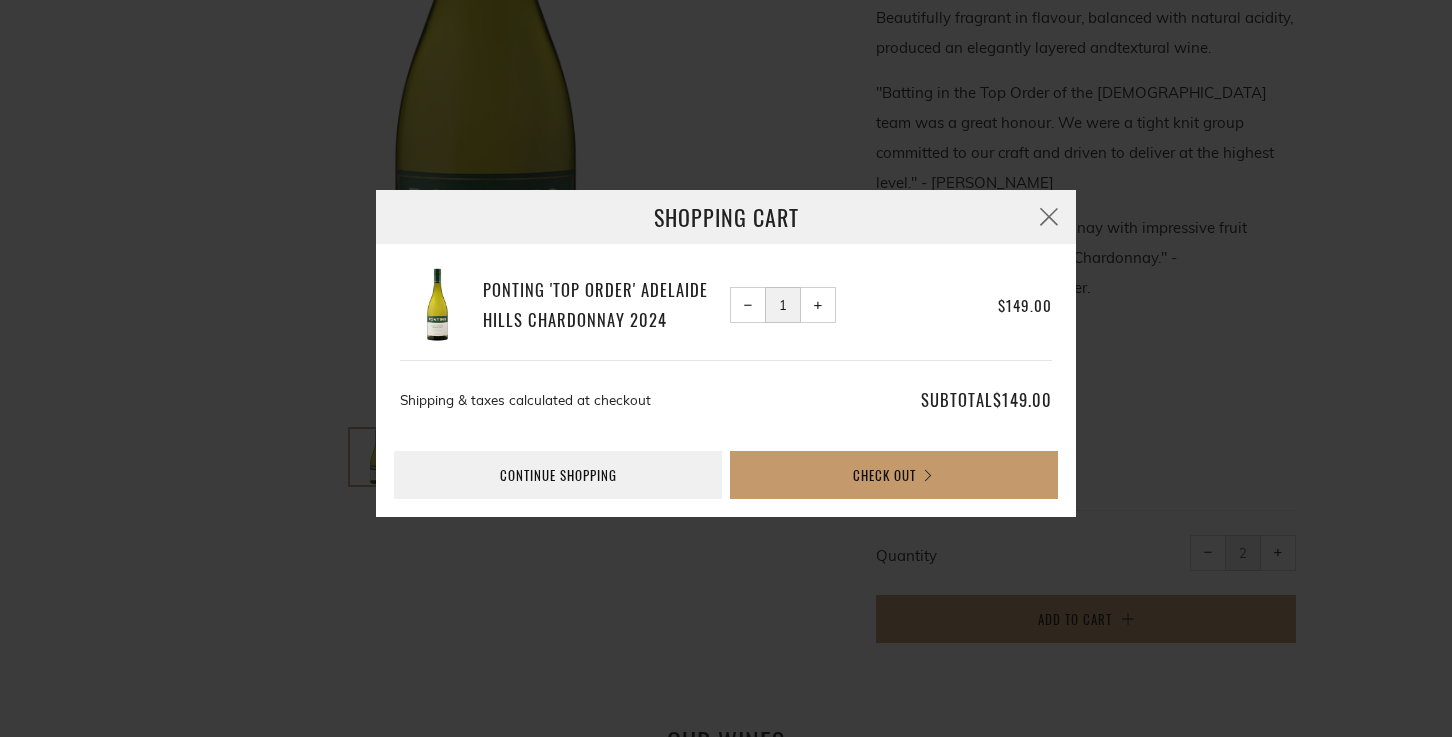 click on "+
Increase item quantity by one" at bounding box center [818, 305] 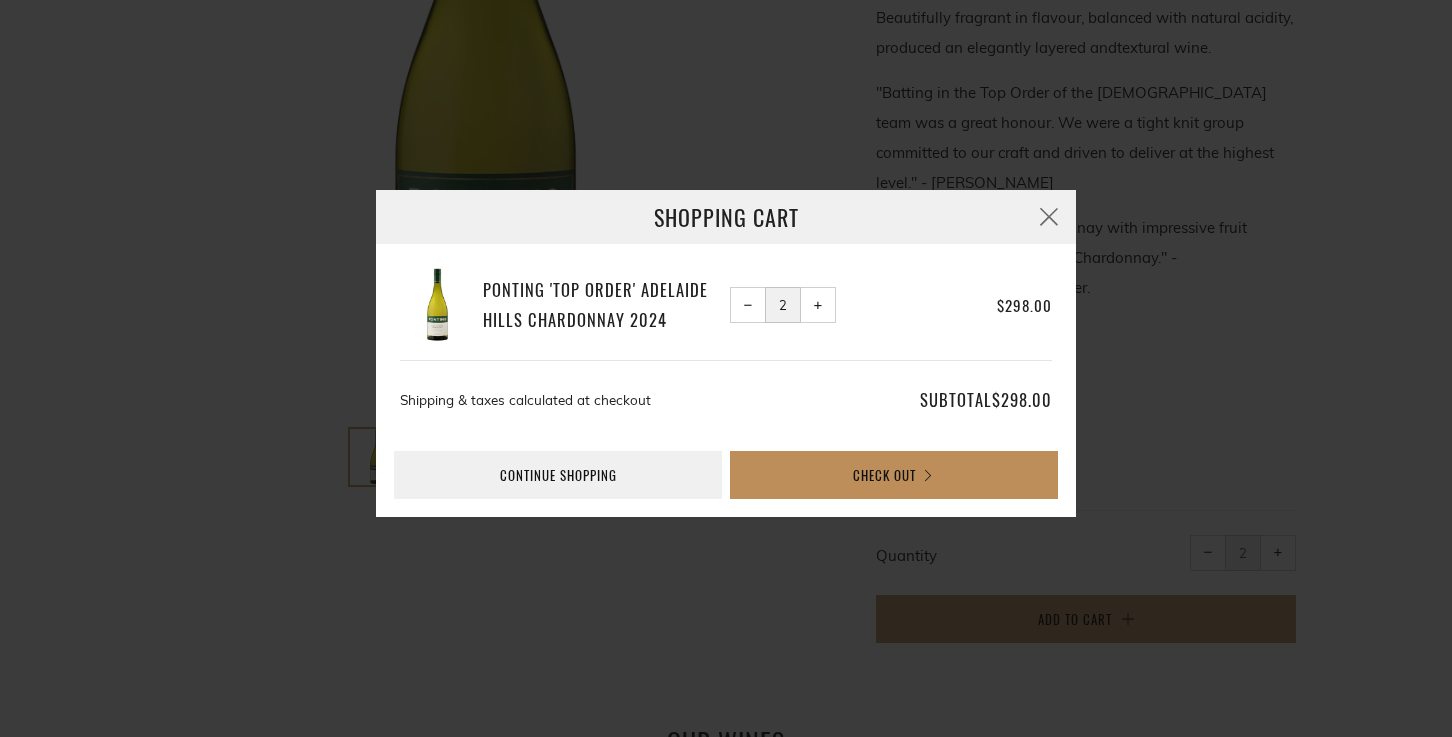 click on "Check Out" at bounding box center [894, 475] 